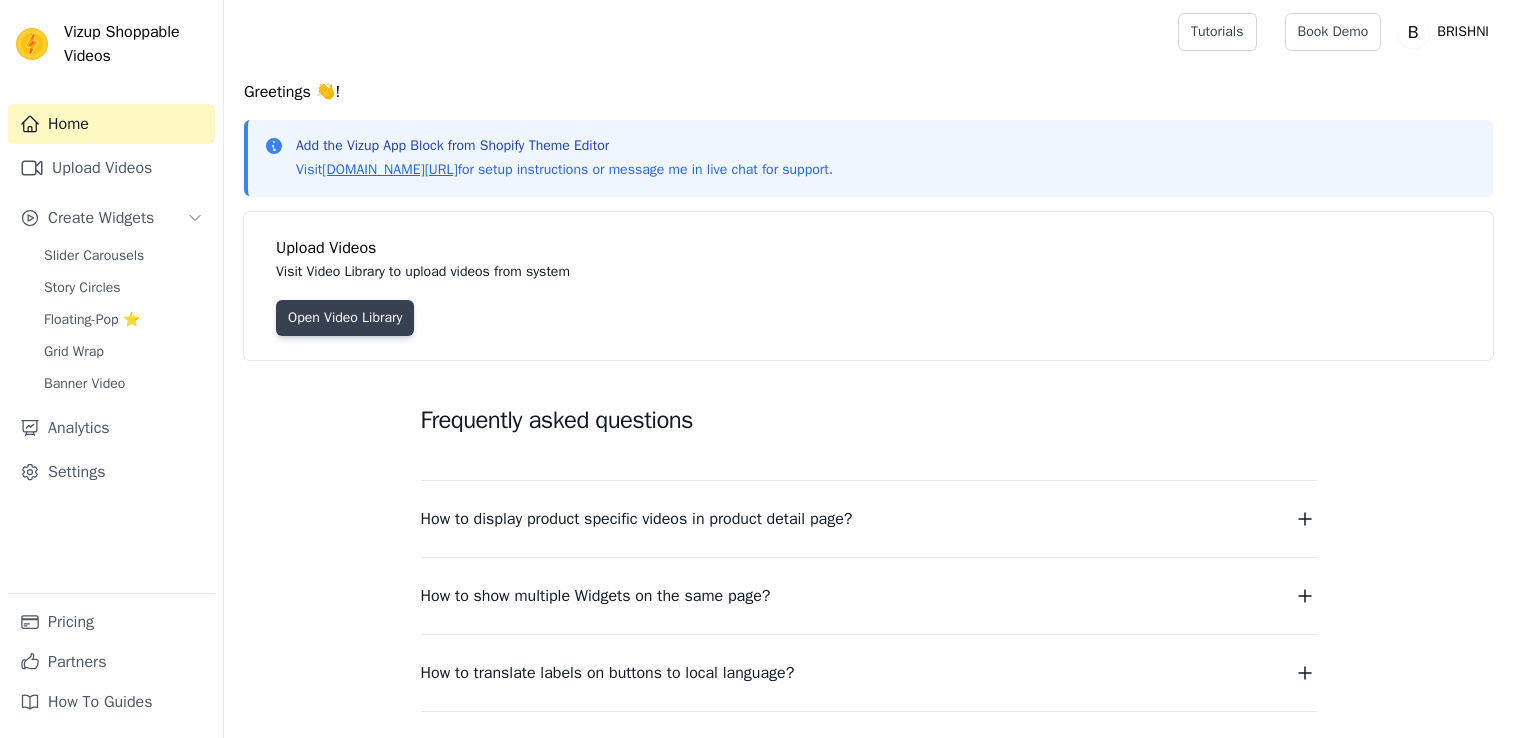 scroll, scrollTop: 0, scrollLeft: 0, axis: both 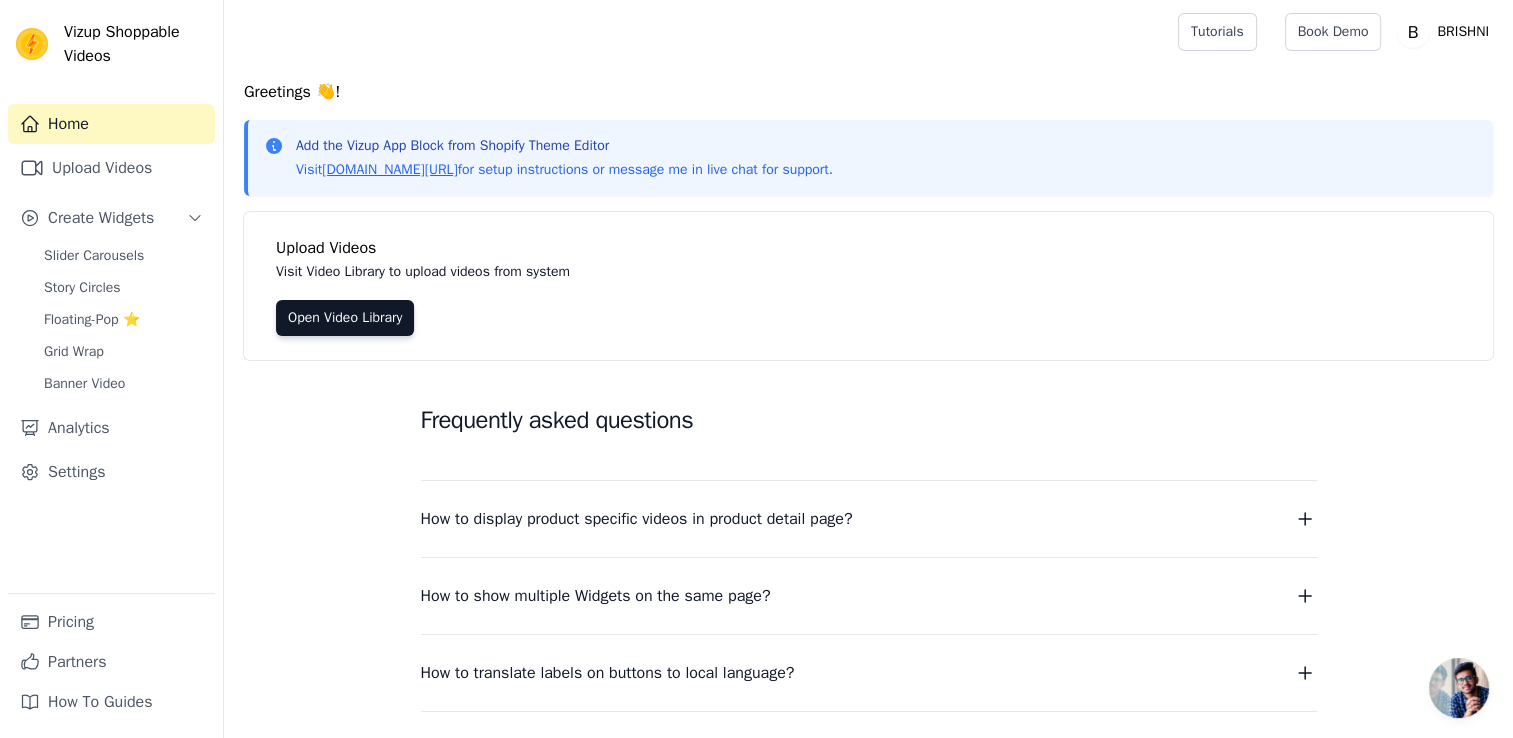 drag, startPoint x: 156, startPoint y: 172, endPoint x: 217, endPoint y: 186, distance: 62.58594 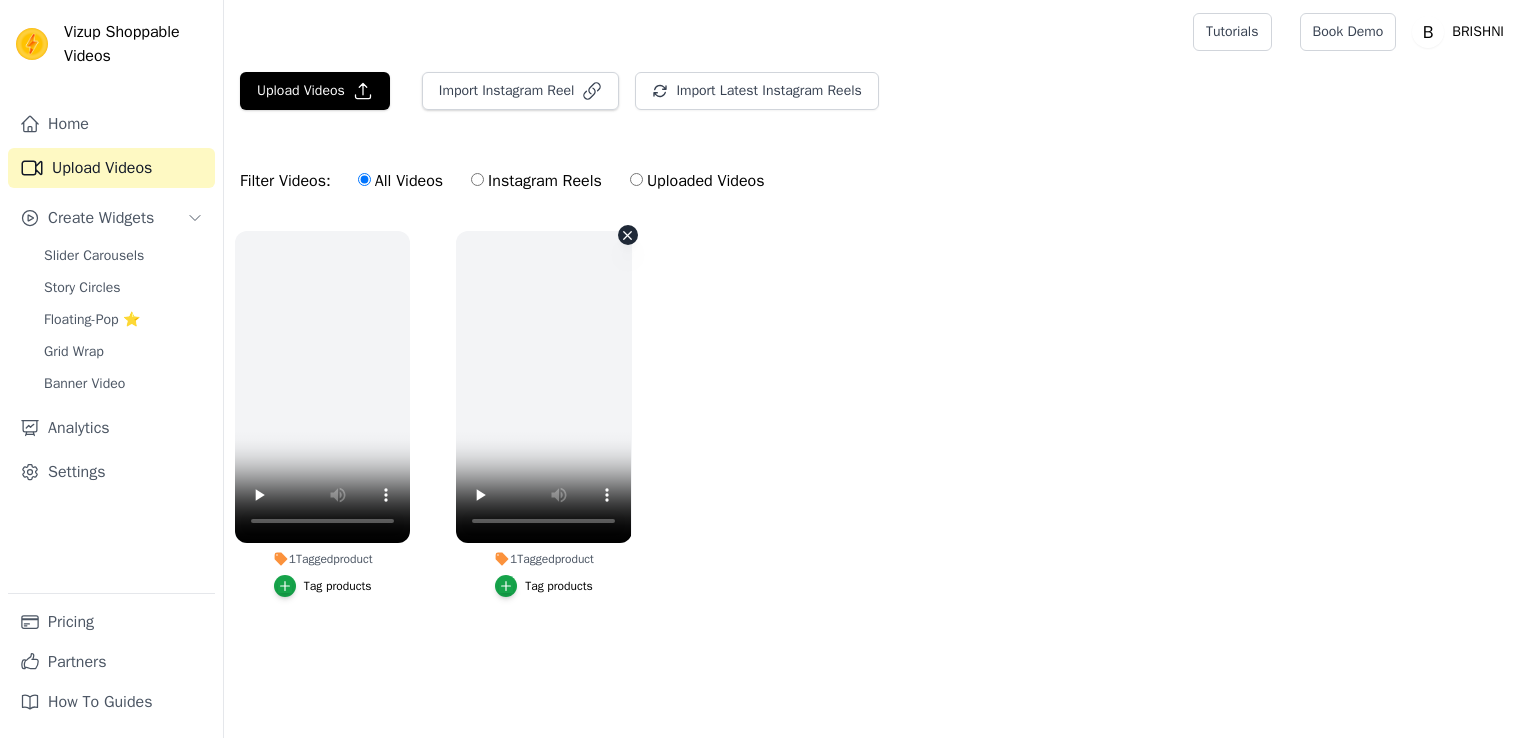 scroll, scrollTop: 0, scrollLeft: 0, axis: both 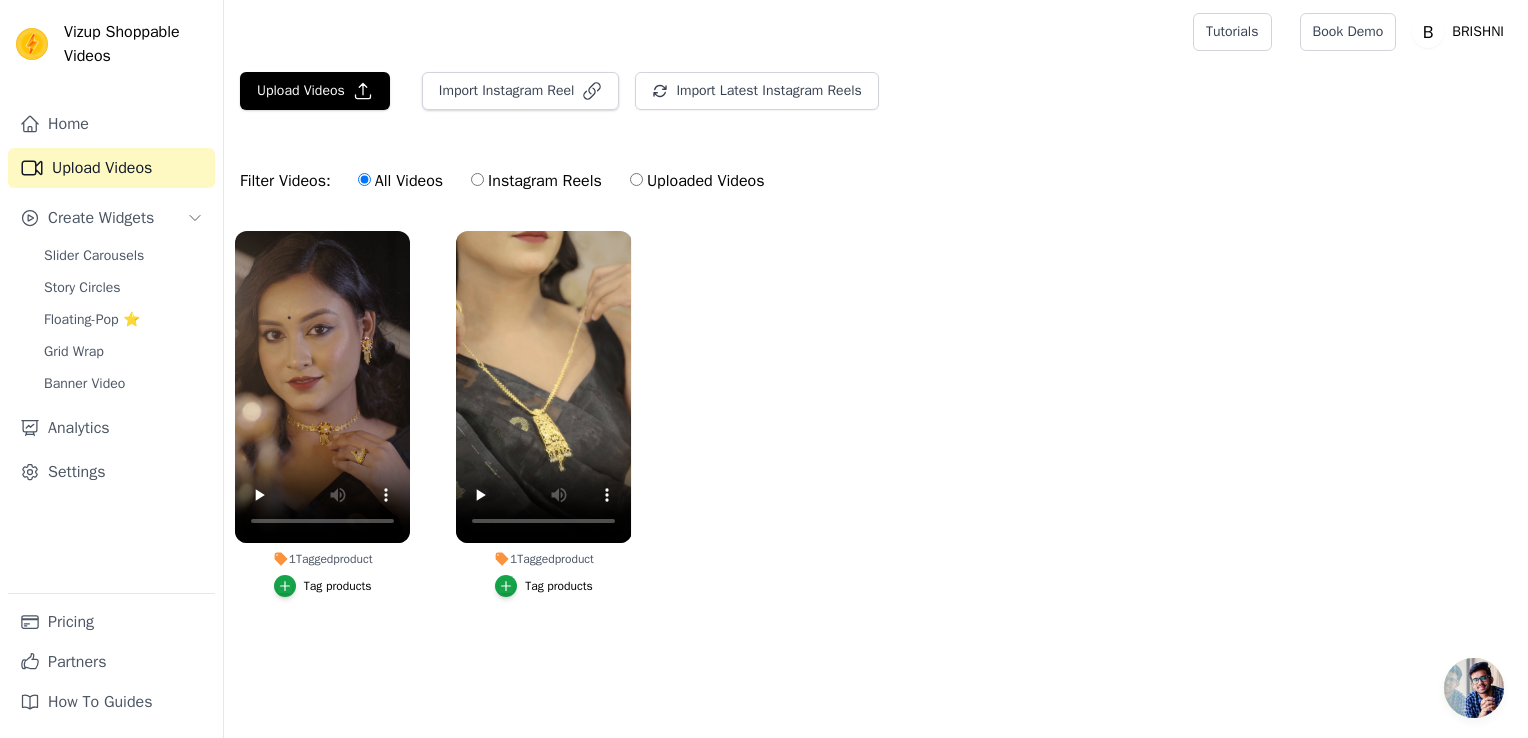 click on "Uploaded Videos" at bounding box center (697, 181) 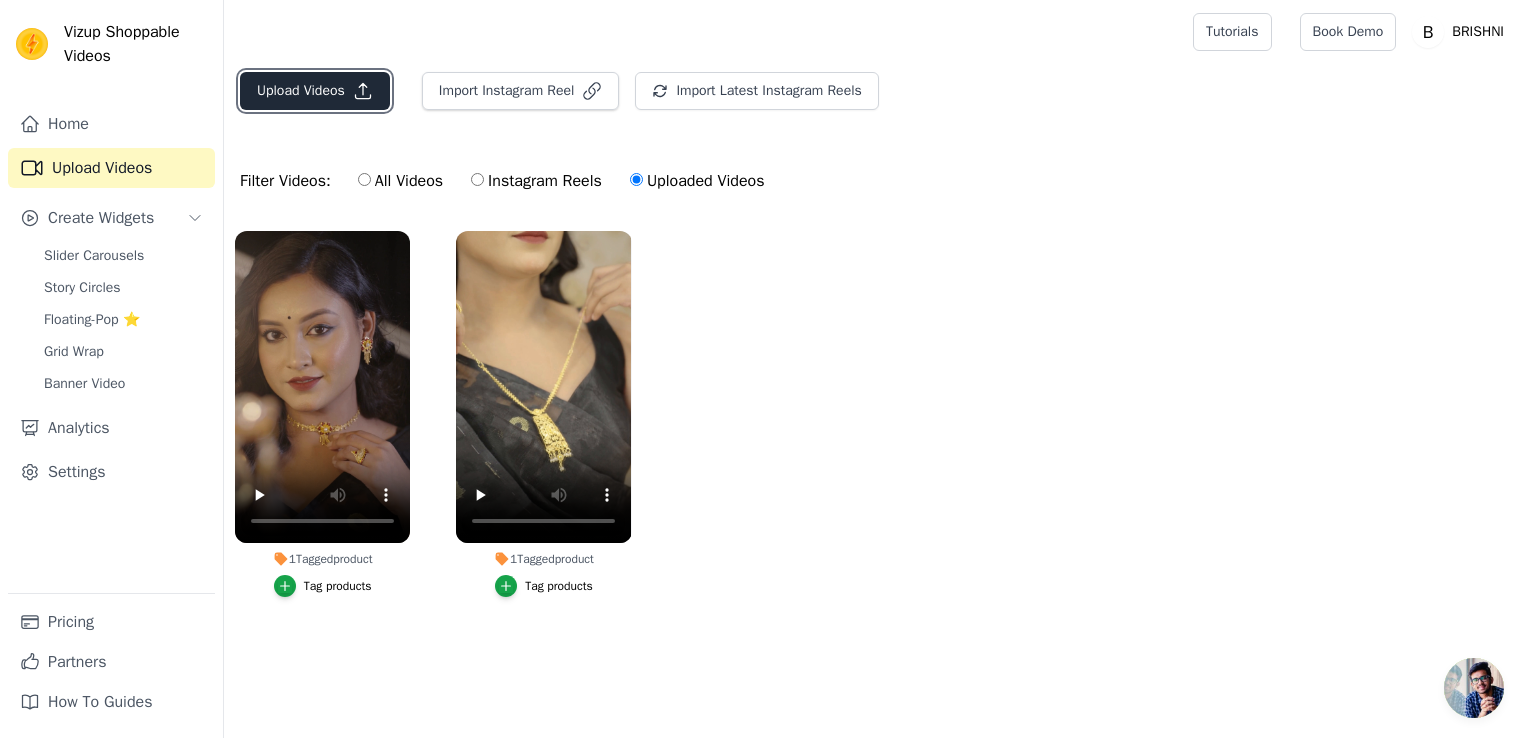 click on "Upload Videos" at bounding box center [315, 91] 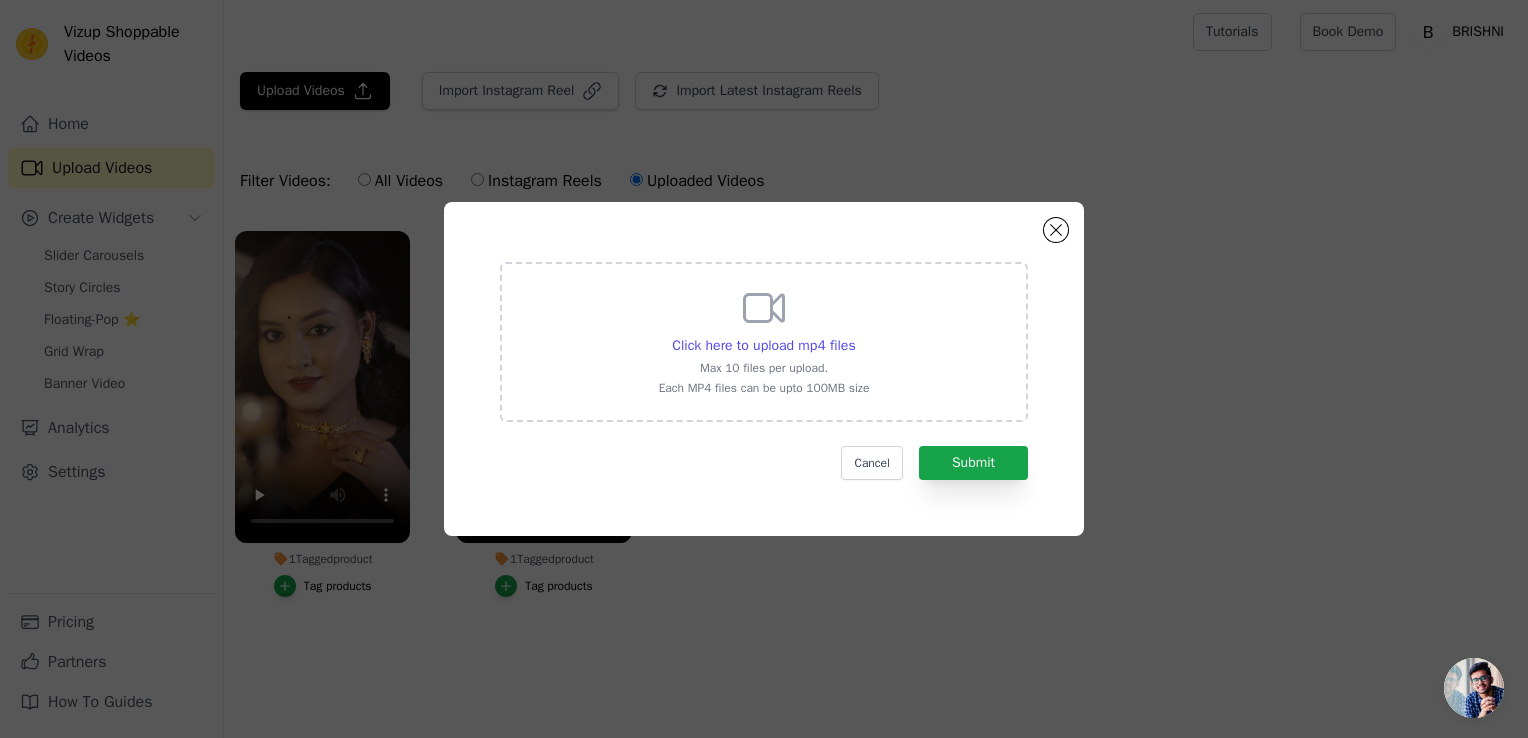 click 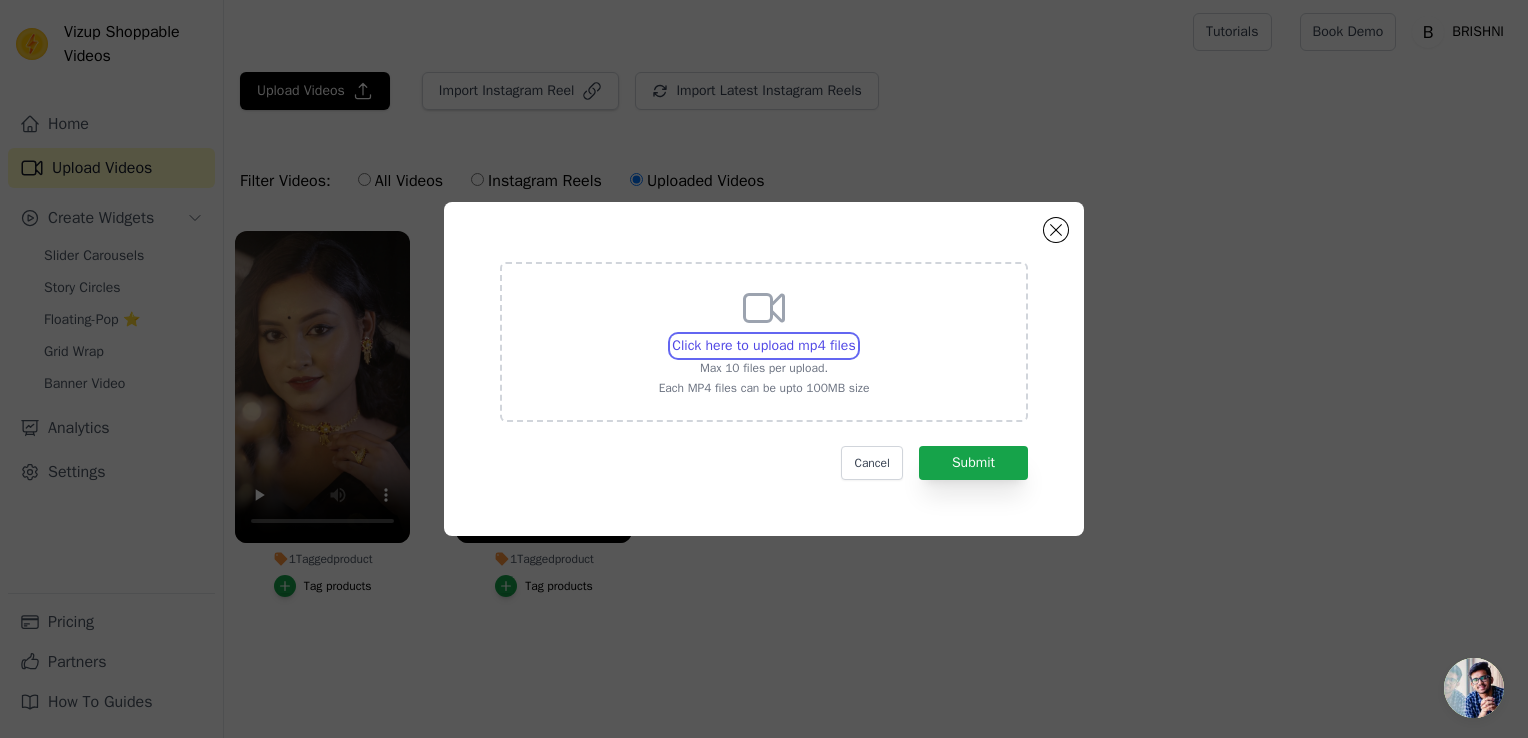 click on "Click here to upload mp4 files     Max 10 files per upload.   Each MP4 files can be upto 100MB size" at bounding box center [855, 335] 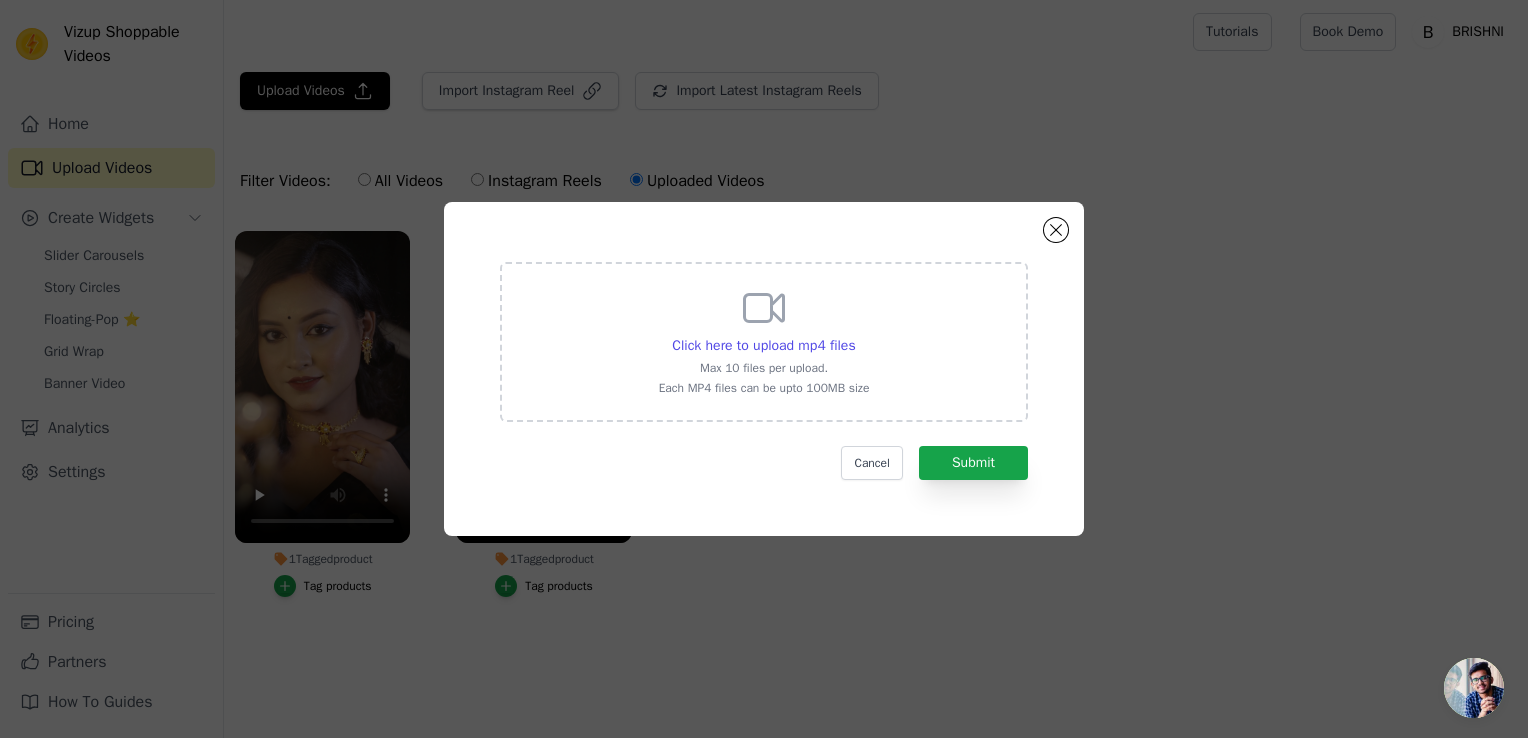 click on "Click here to upload mp4 files     Max 10 files per upload.   Each MP4 files can be upto 100MB size" at bounding box center [764, 340] 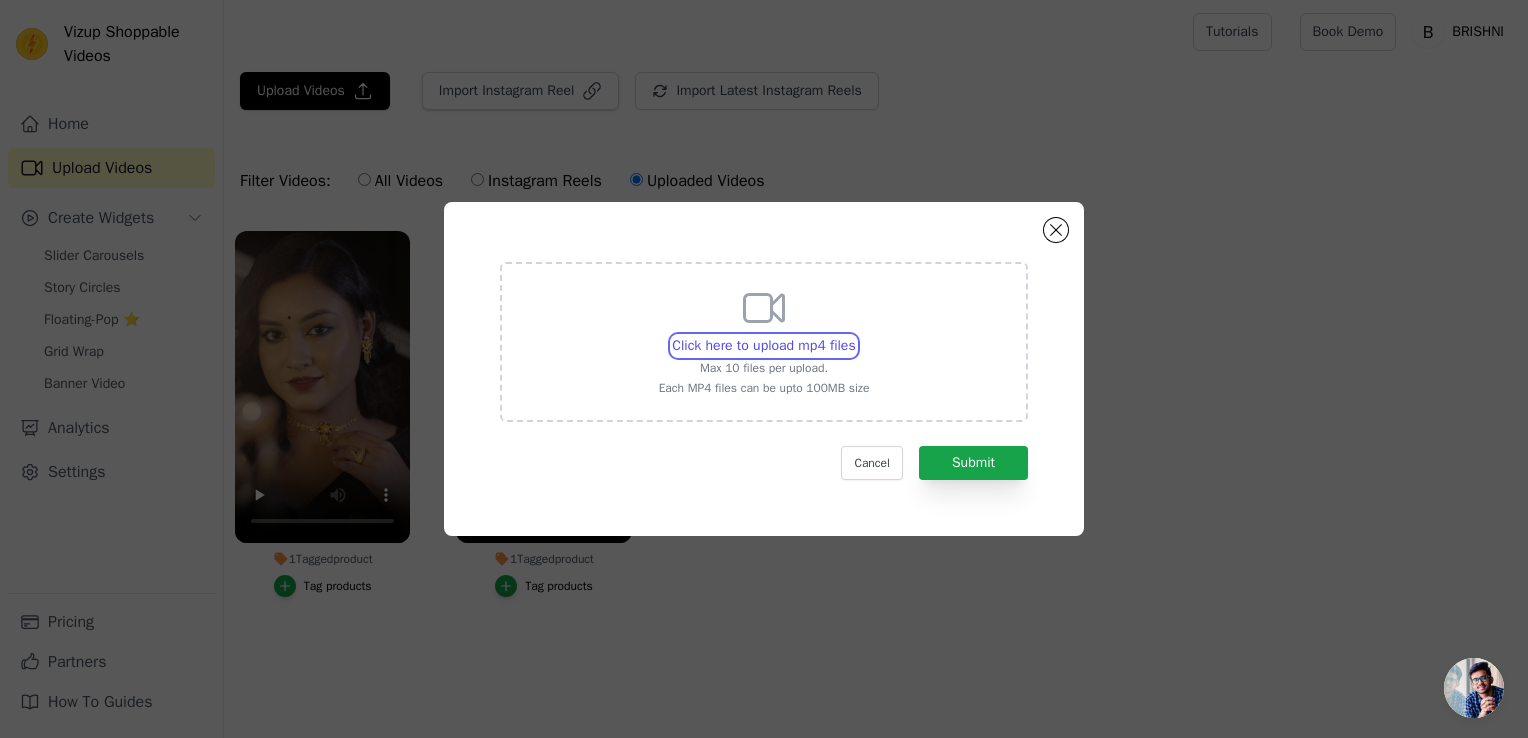 click on "Click here to upload mp4 files     Max 10 files per upload.   Each MP4 files can be upto 100MB size" at bounding box center [855, 335] 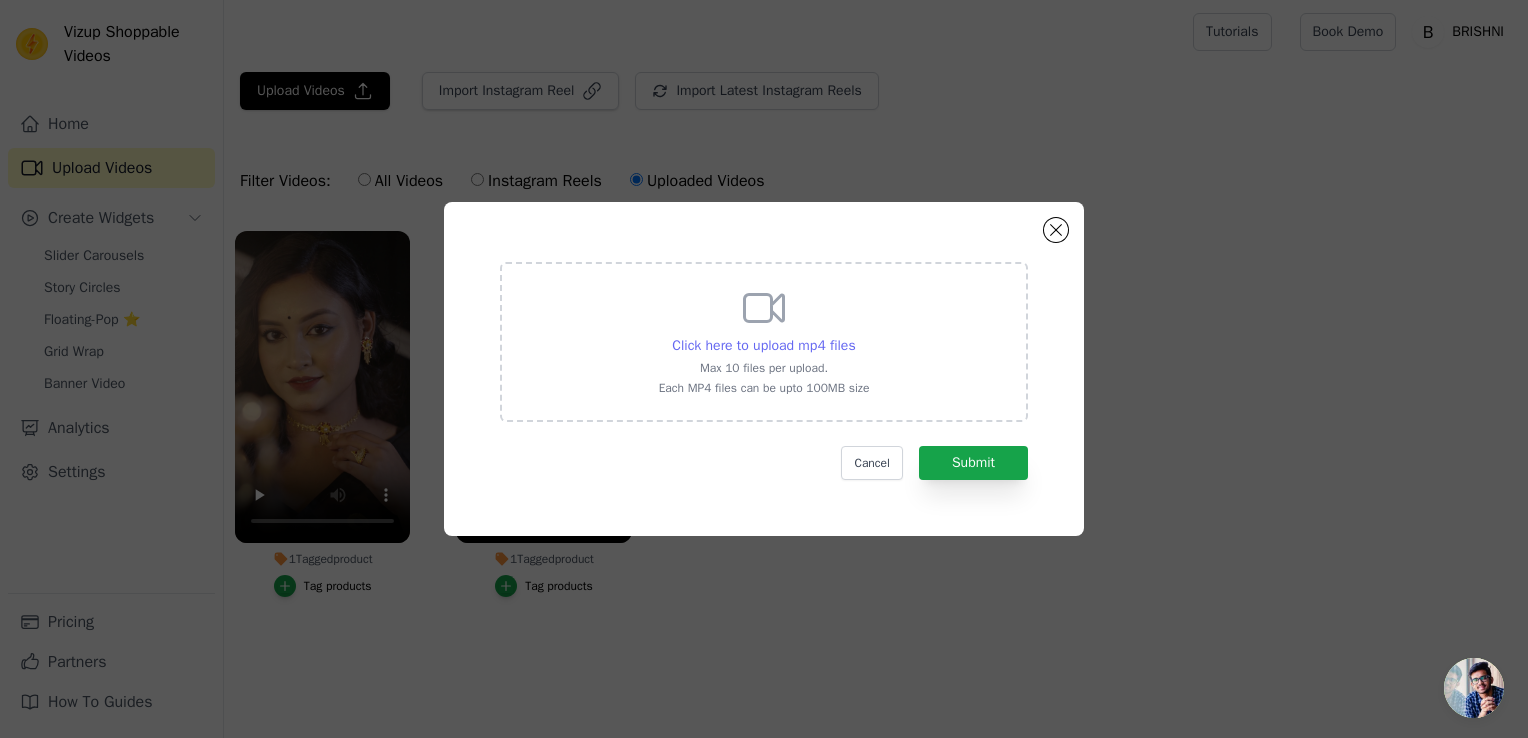 click on "Click here to upload mp4 files" at bounding box center (763, 345) 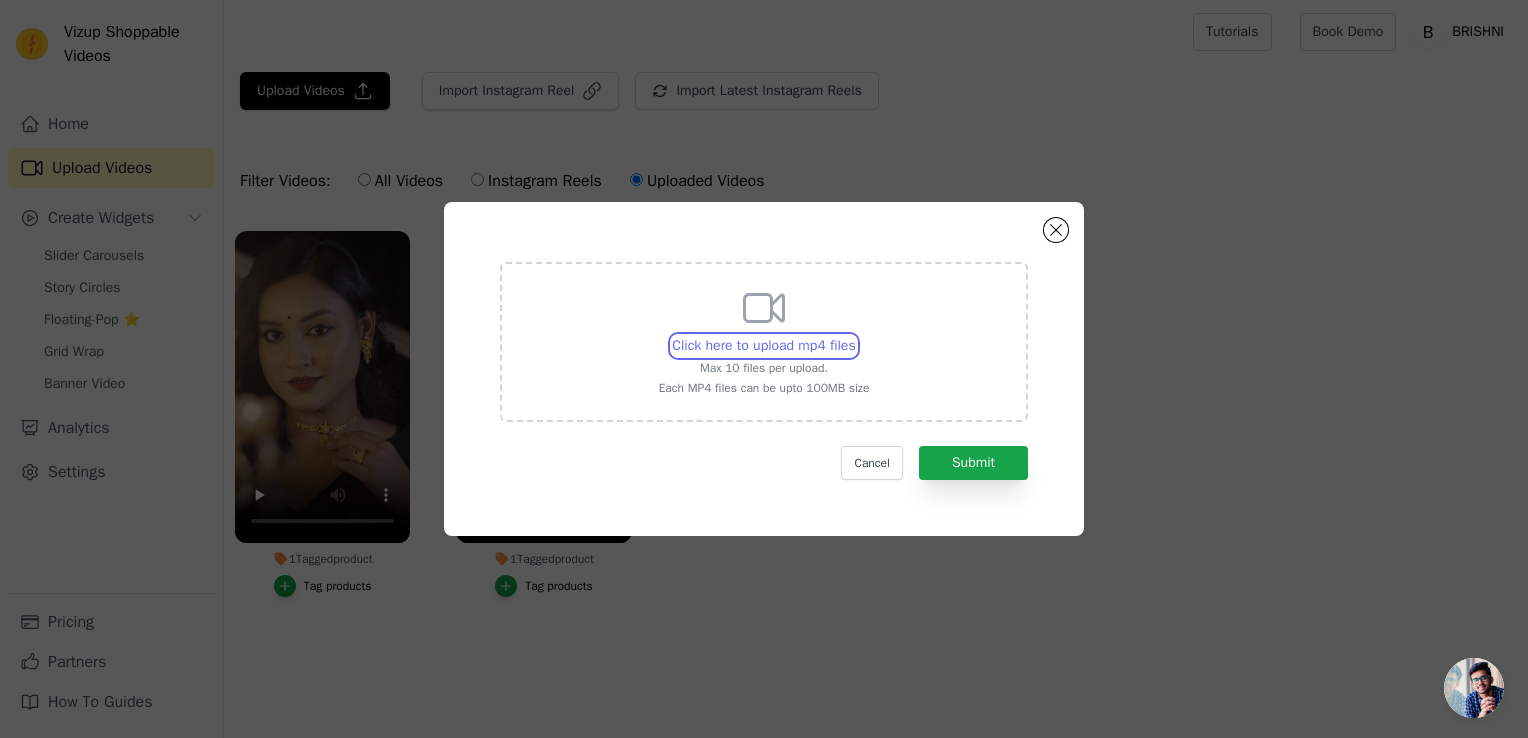 click on "Click here to upload mp4 files     Max 10 files per upload.   Each MP4 files can be upto 100MB size" at bounding box center [855, 335] 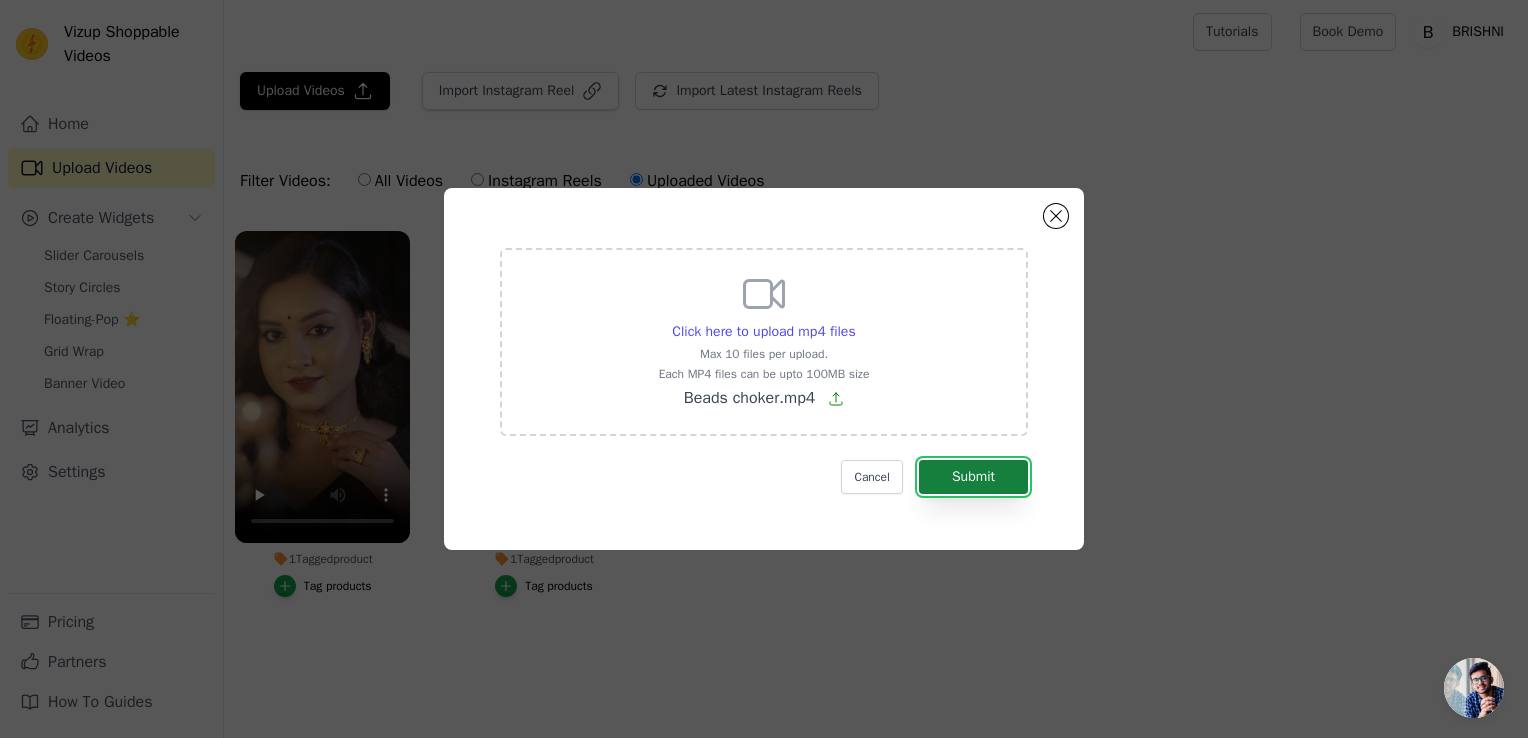 drag, startPoint x: 969, startPoint y: 472, endPoint x: 954, endPoint y: 470, distance: 15.132746 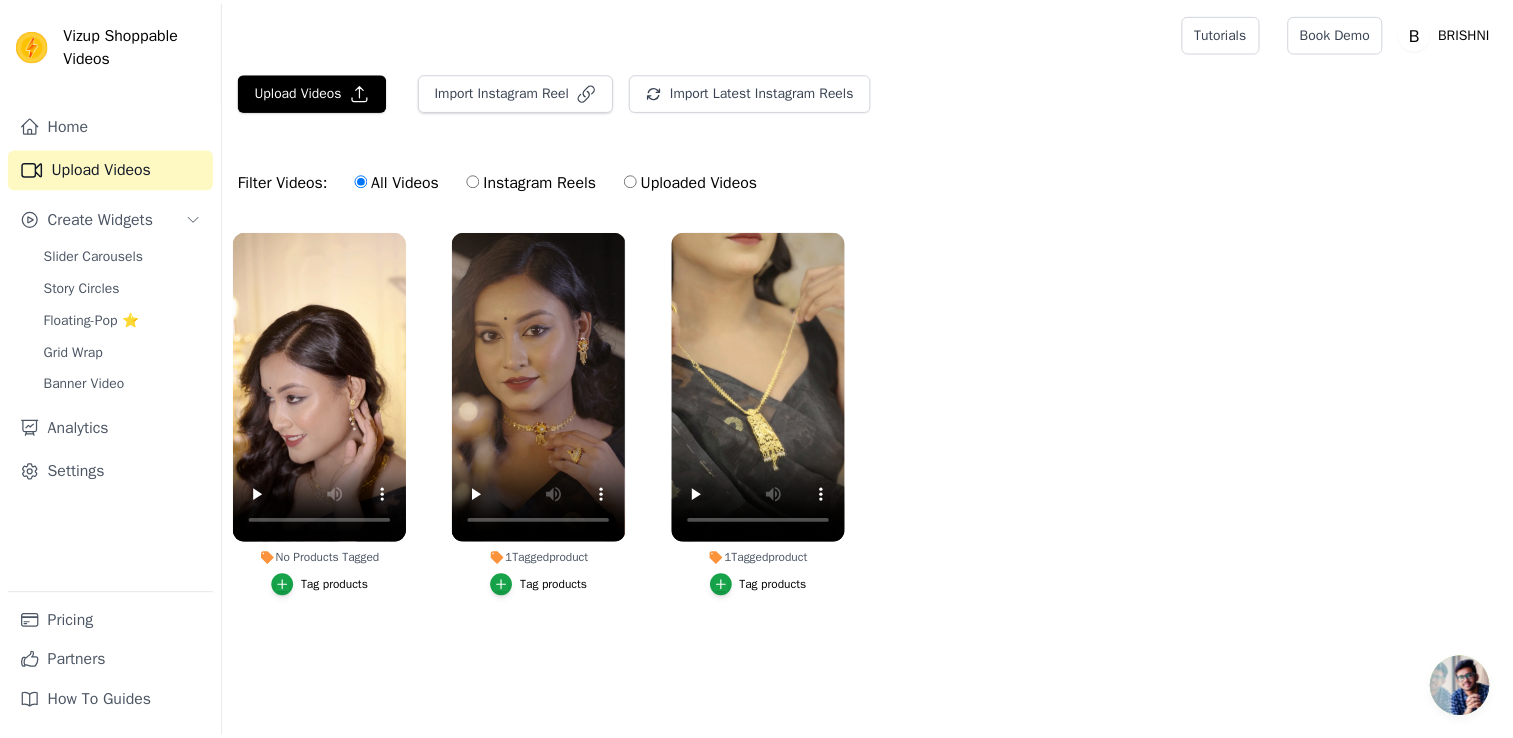 scroll, scrollTop: 0, scrollLeft: 0, axis: both 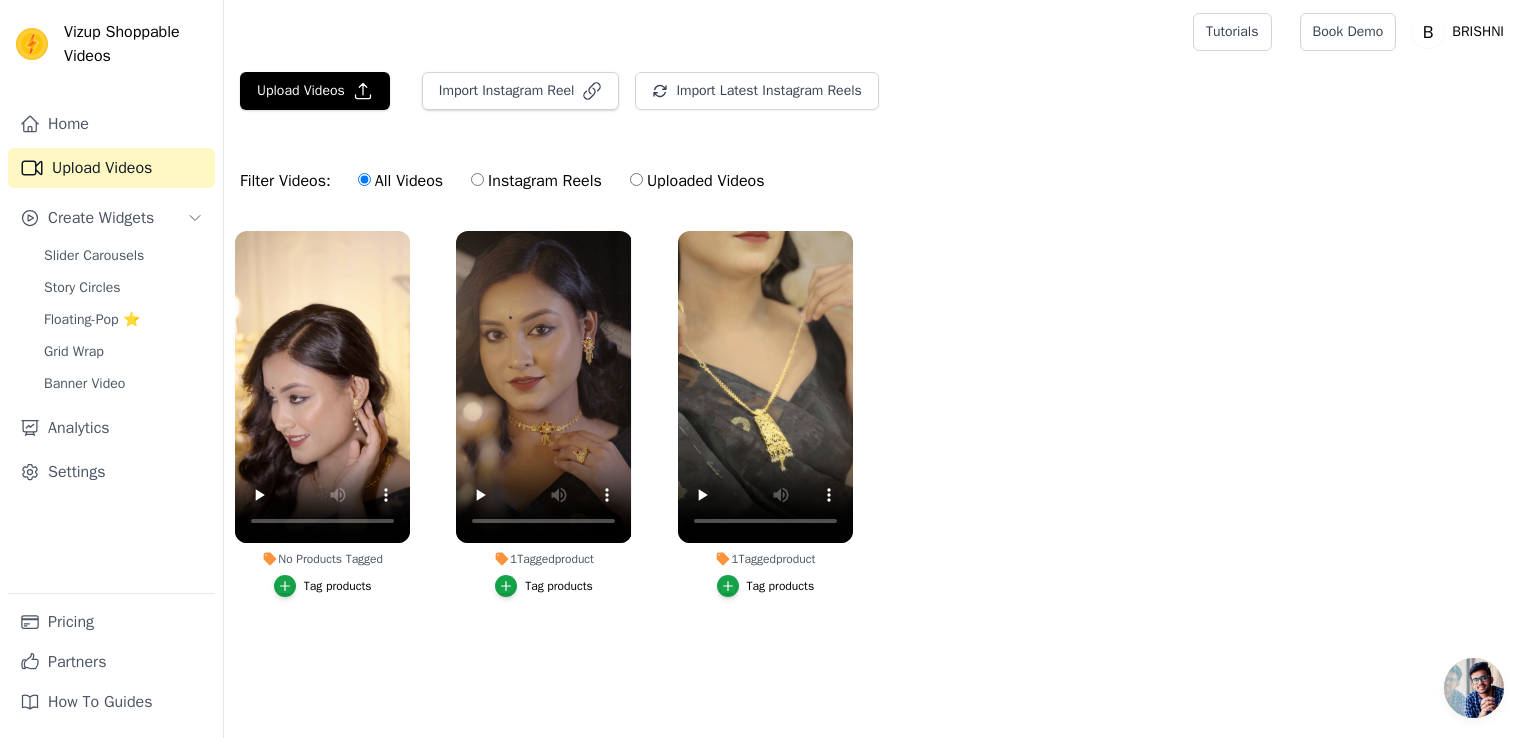 click on "Tag products" at bounding box center (338, 586) 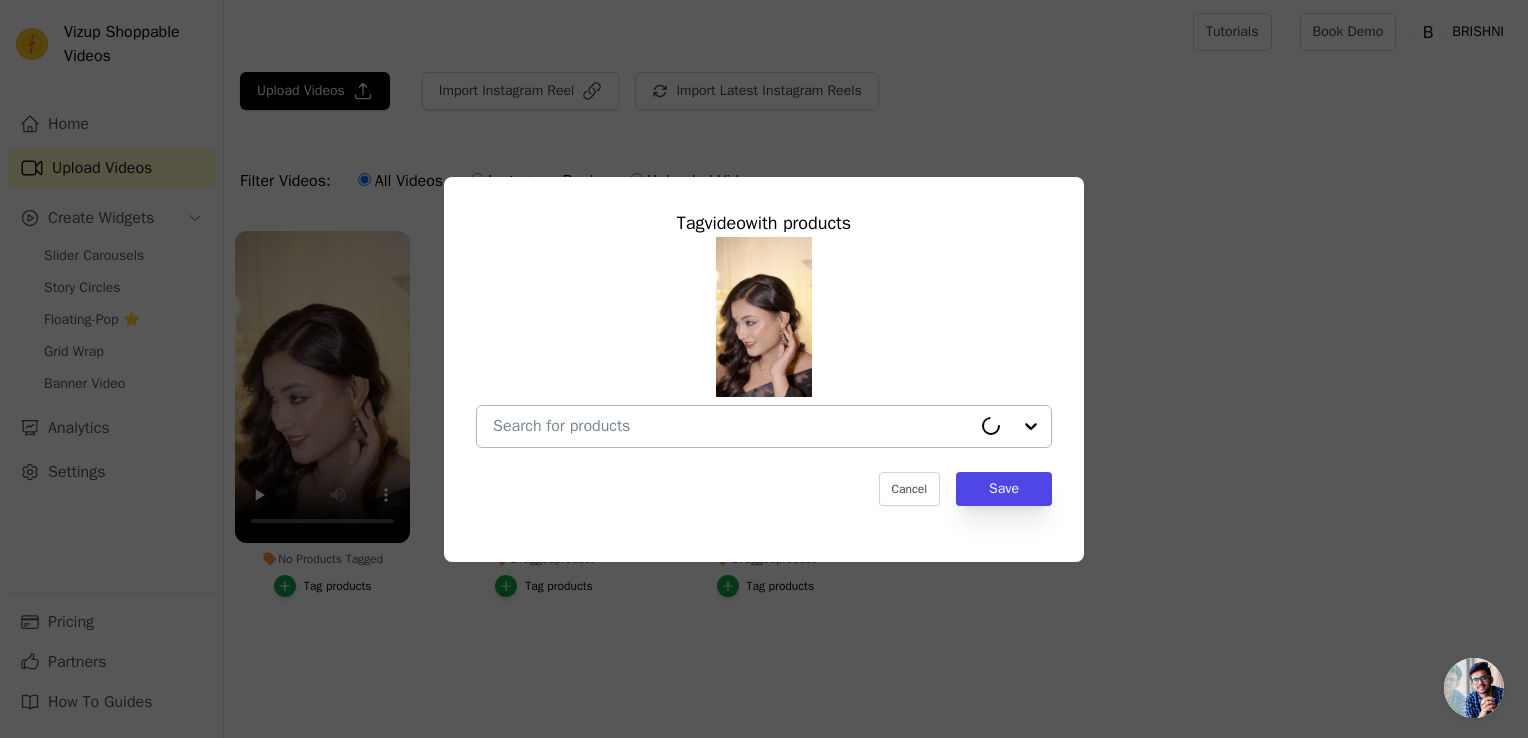 click on "No Products Tagged     Tag  video  with products                         Cancel   Save     Tag products" at bounding box center (732, 426) 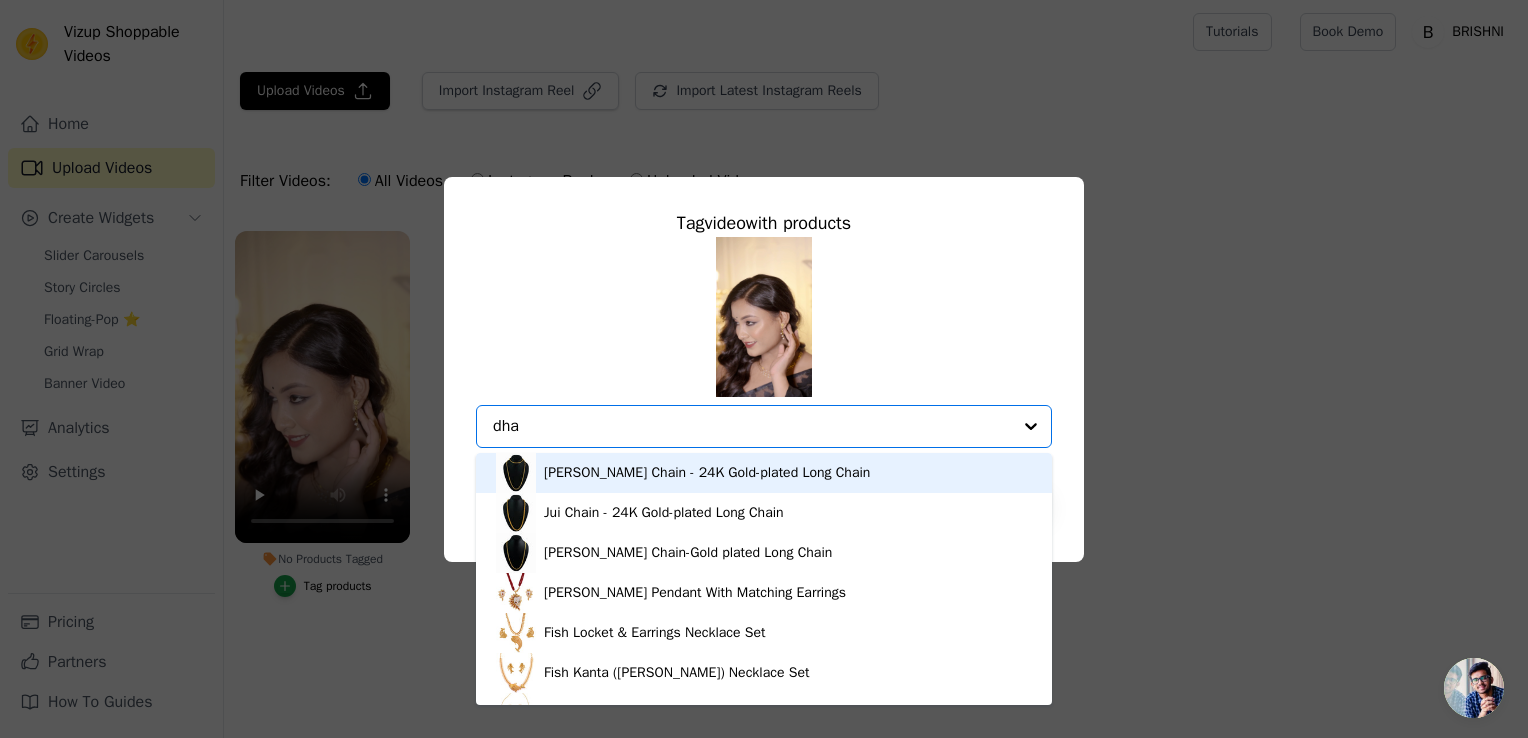 type on "dhan" 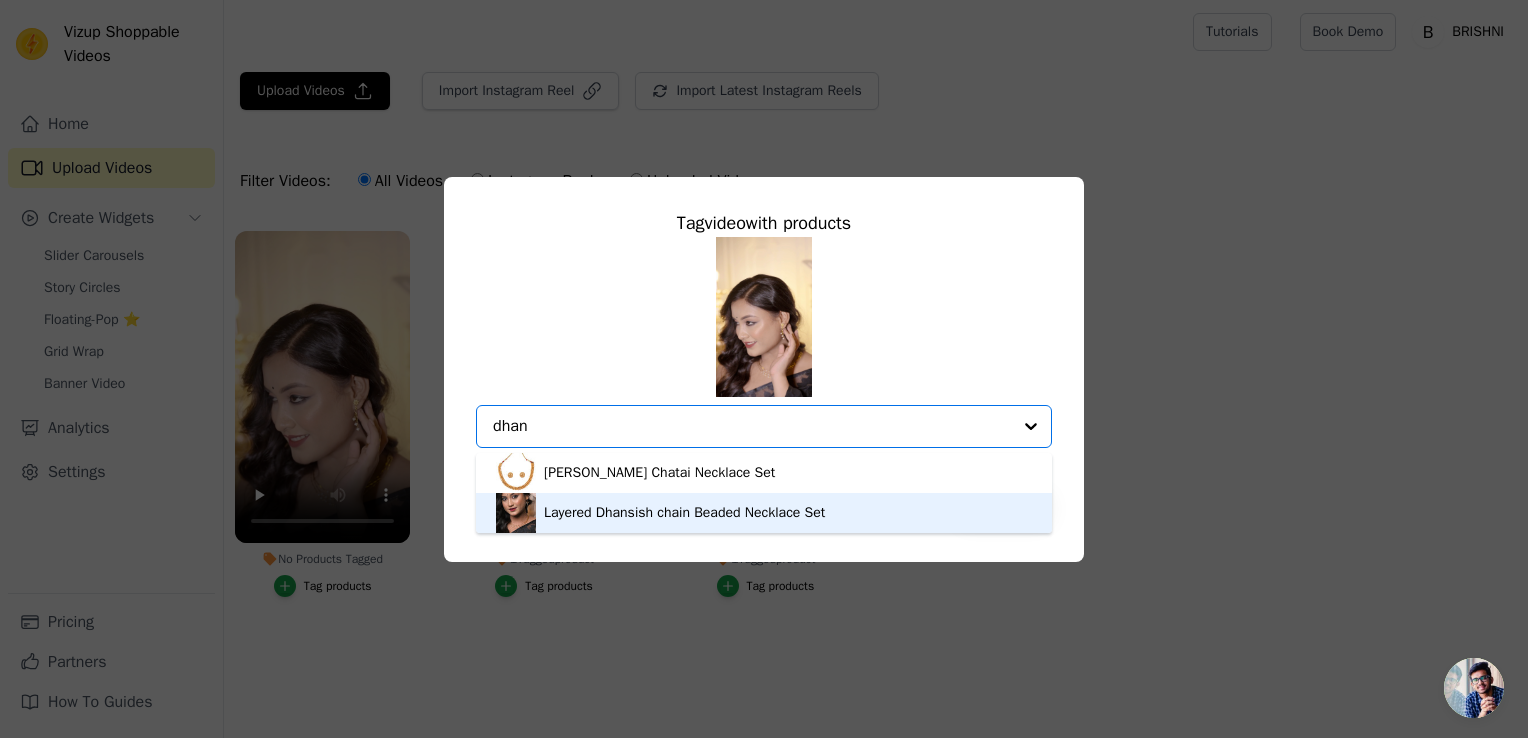 click on "Layered Dhansish chain Beaded Necklace Set" at bounding box center (684, 513) 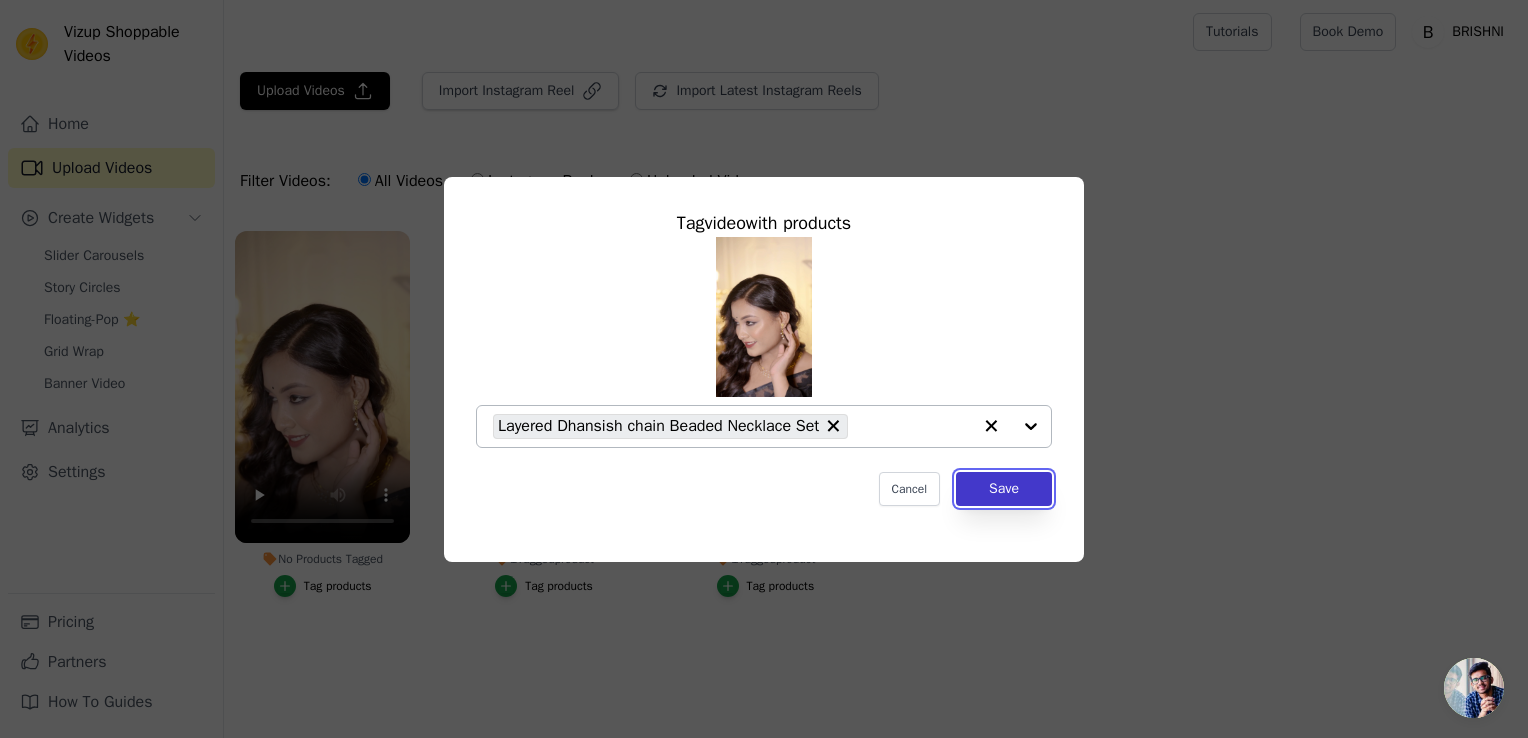 click on "Save" at bounding box center (1004, 489) 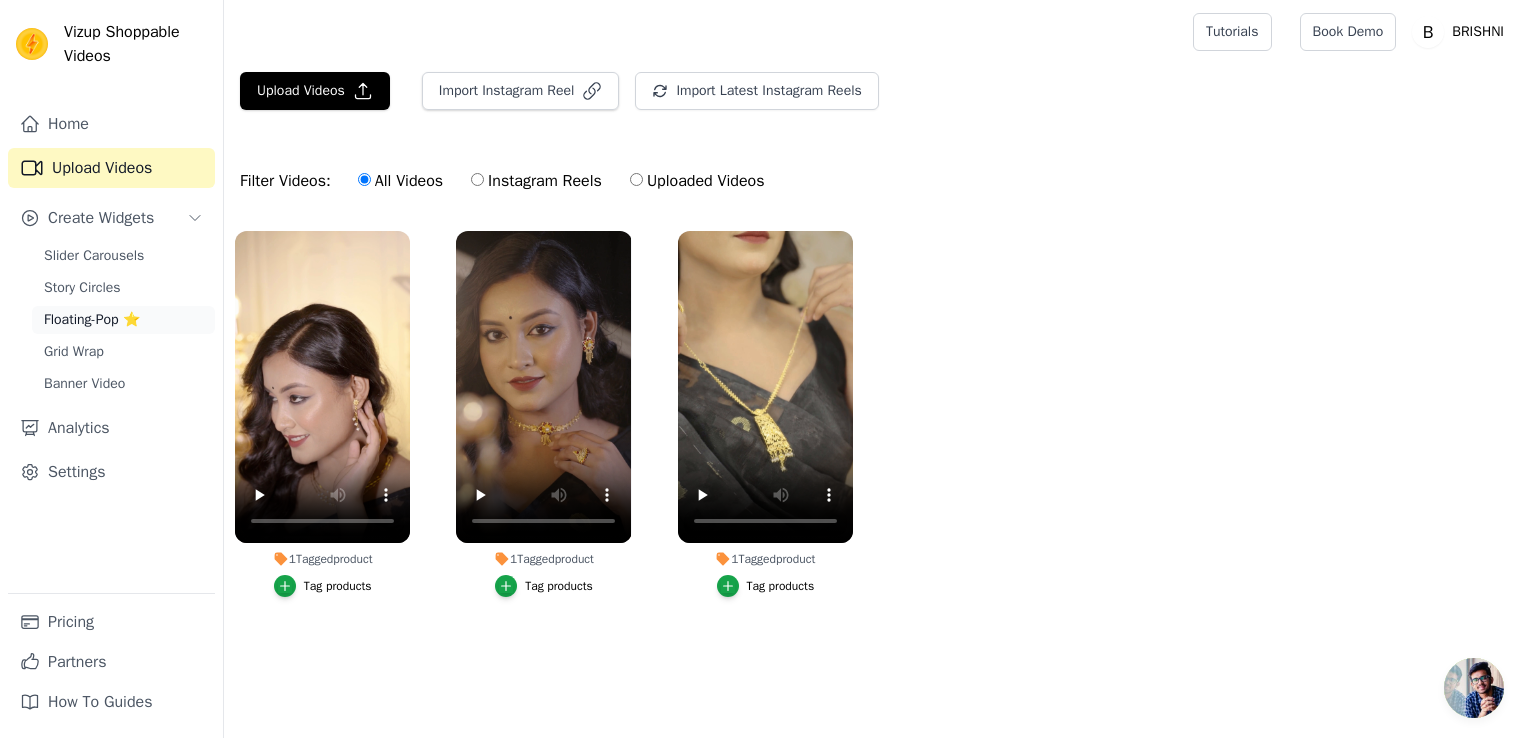click on "Floating-Pop ⭐" at bounding box center (92, 320) 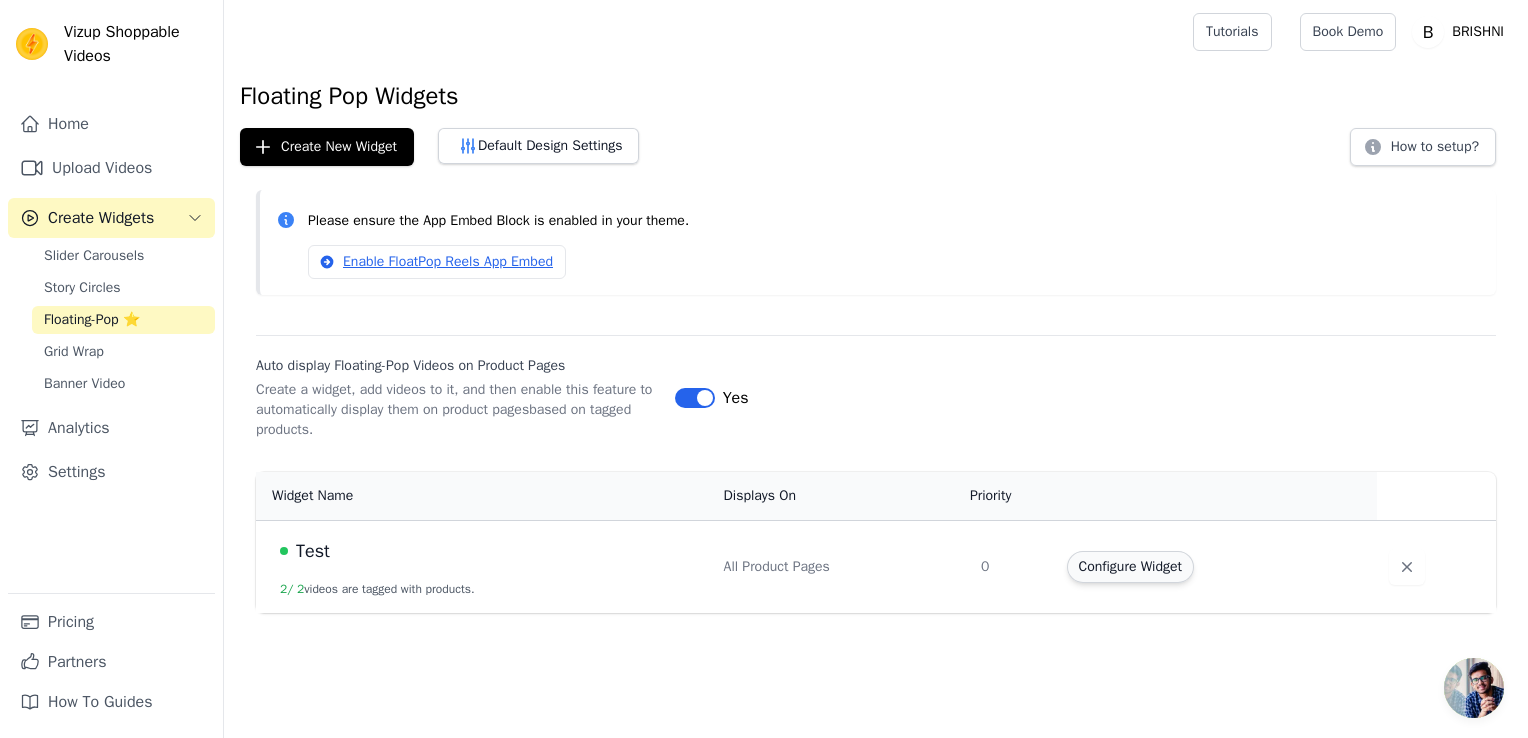 click on "Configure Widget" at bounding box center [1130, 567] 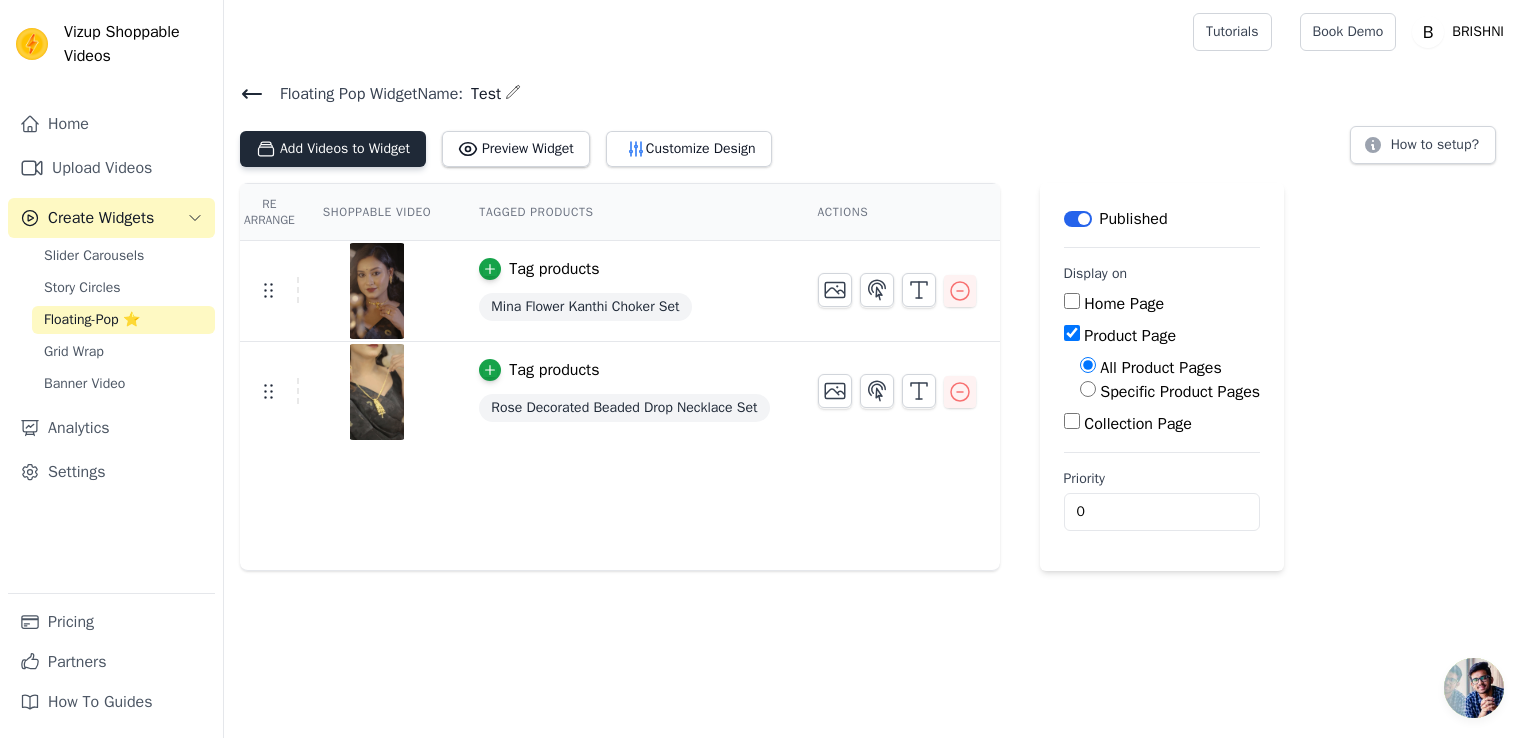 click on "Add Videos to Widget" at bounding box center (333, 149) 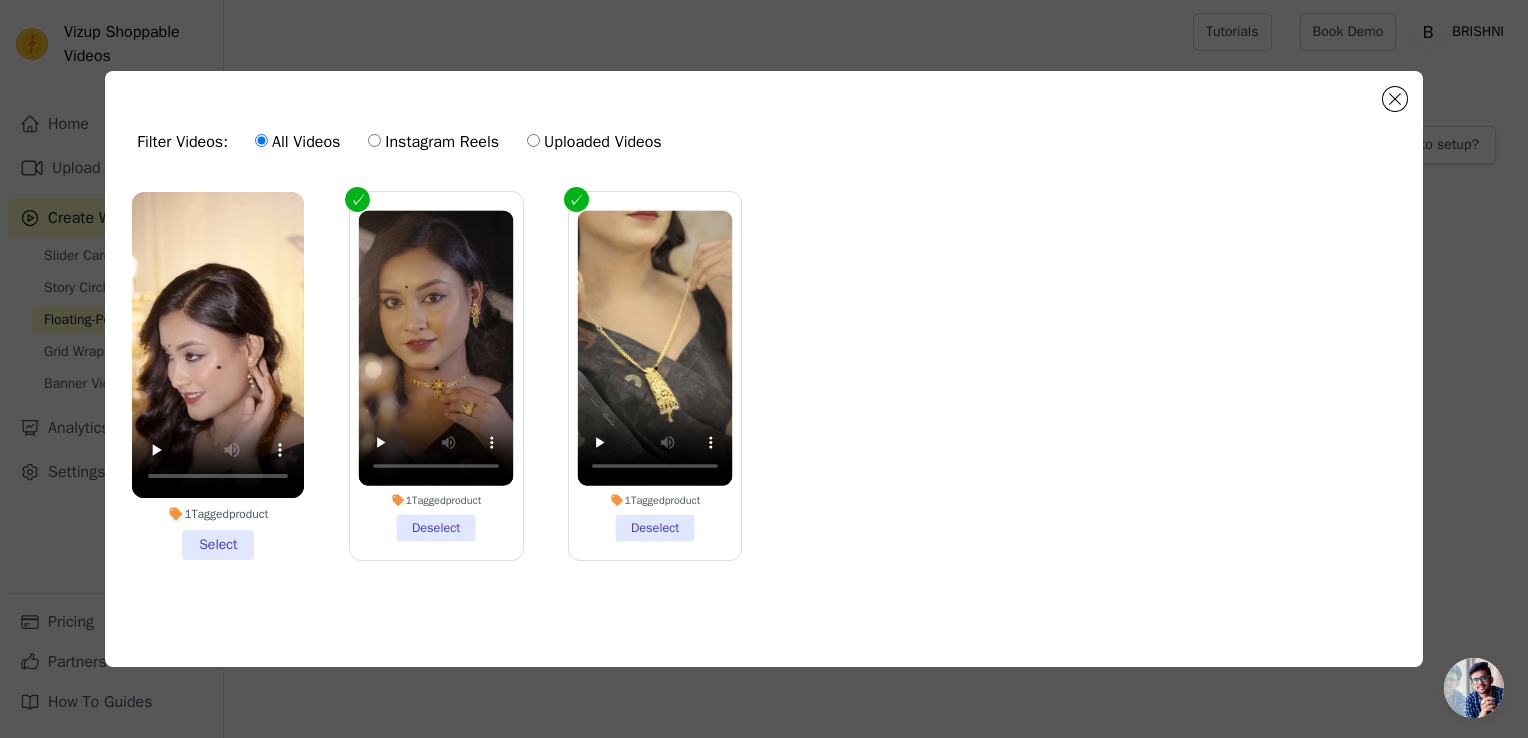 click on "1  Tagged  product     Select" at bounding box center [218, 376] 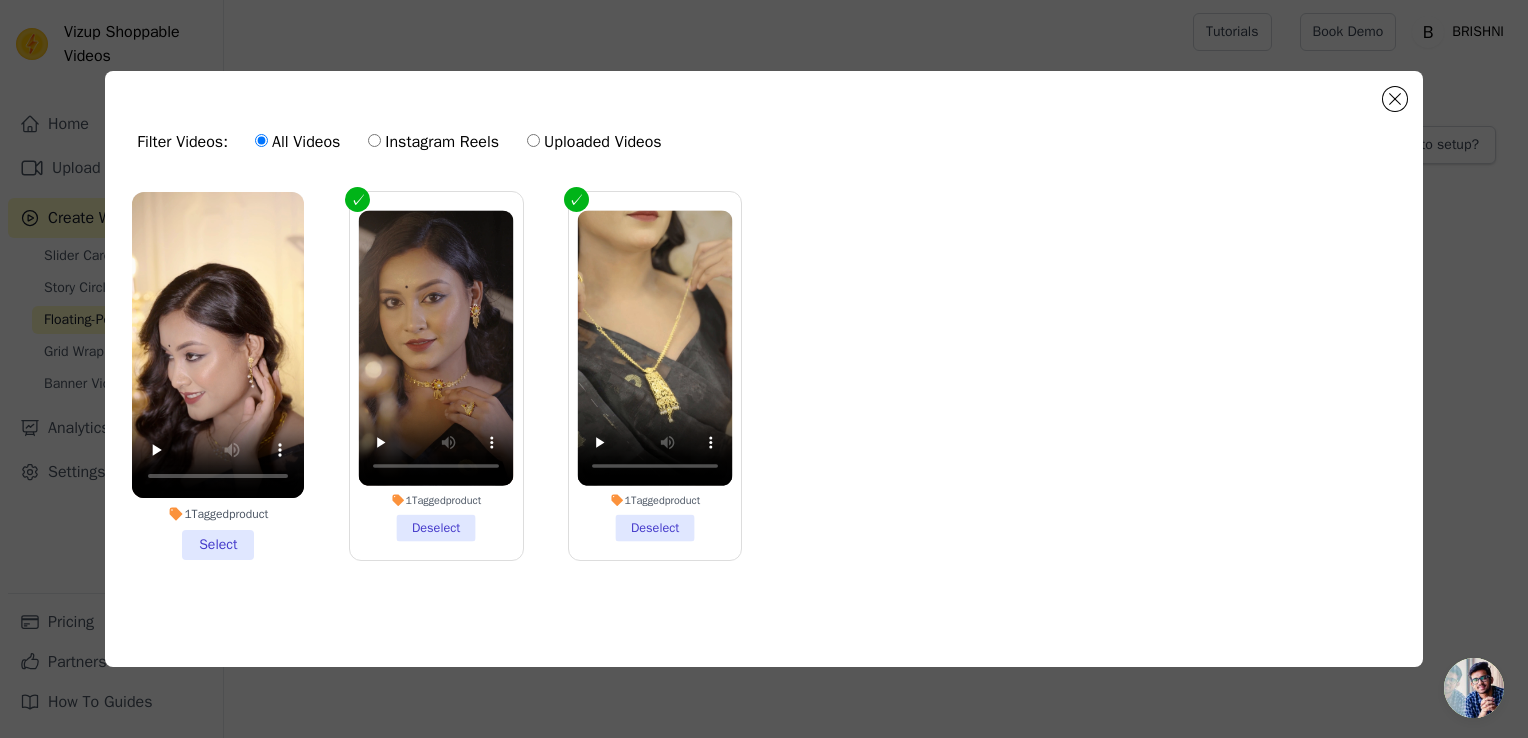 click on "1  Tagged  product     Select" at bounding box center [0, 0] 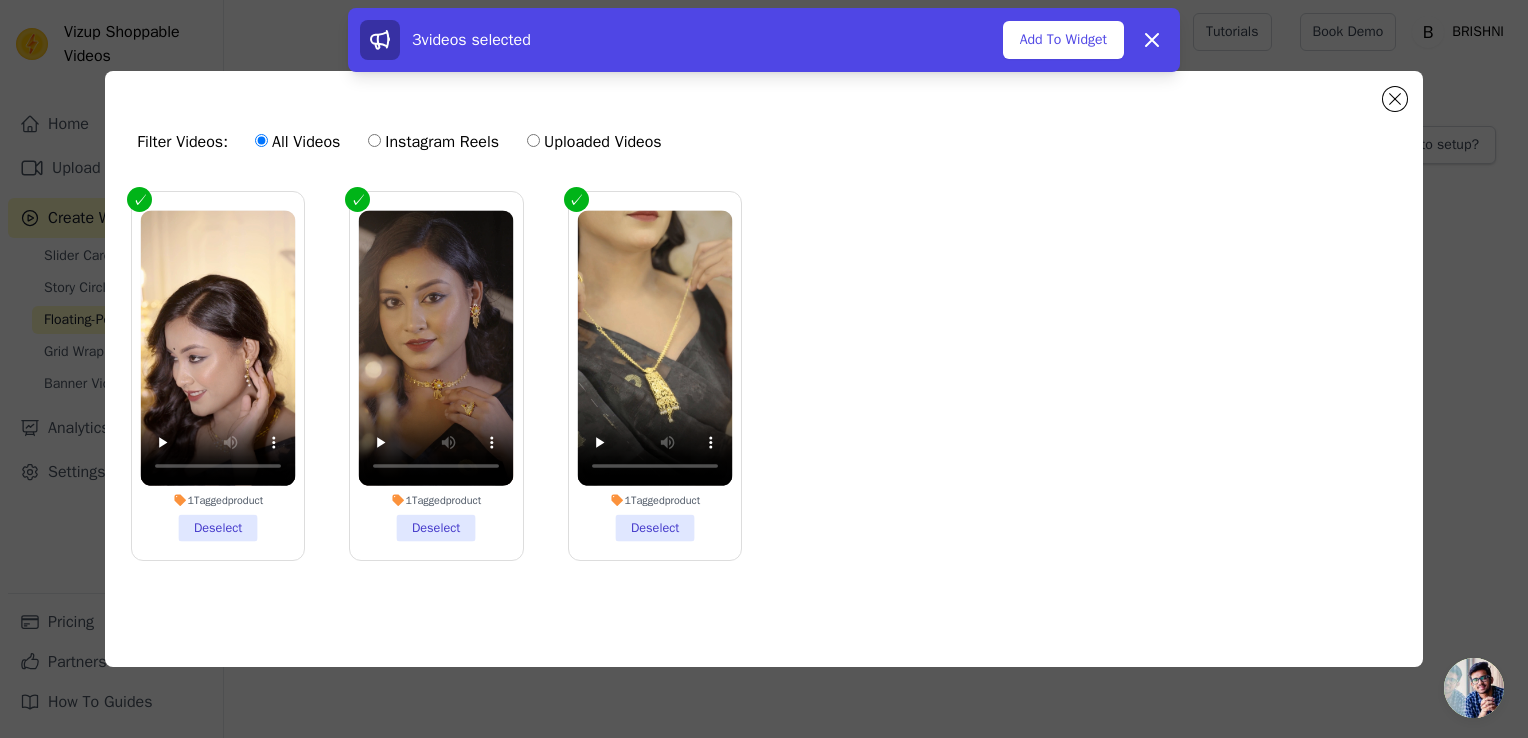 click on "1  Tagged  product     Deselect" at bounding box center [218, 376] 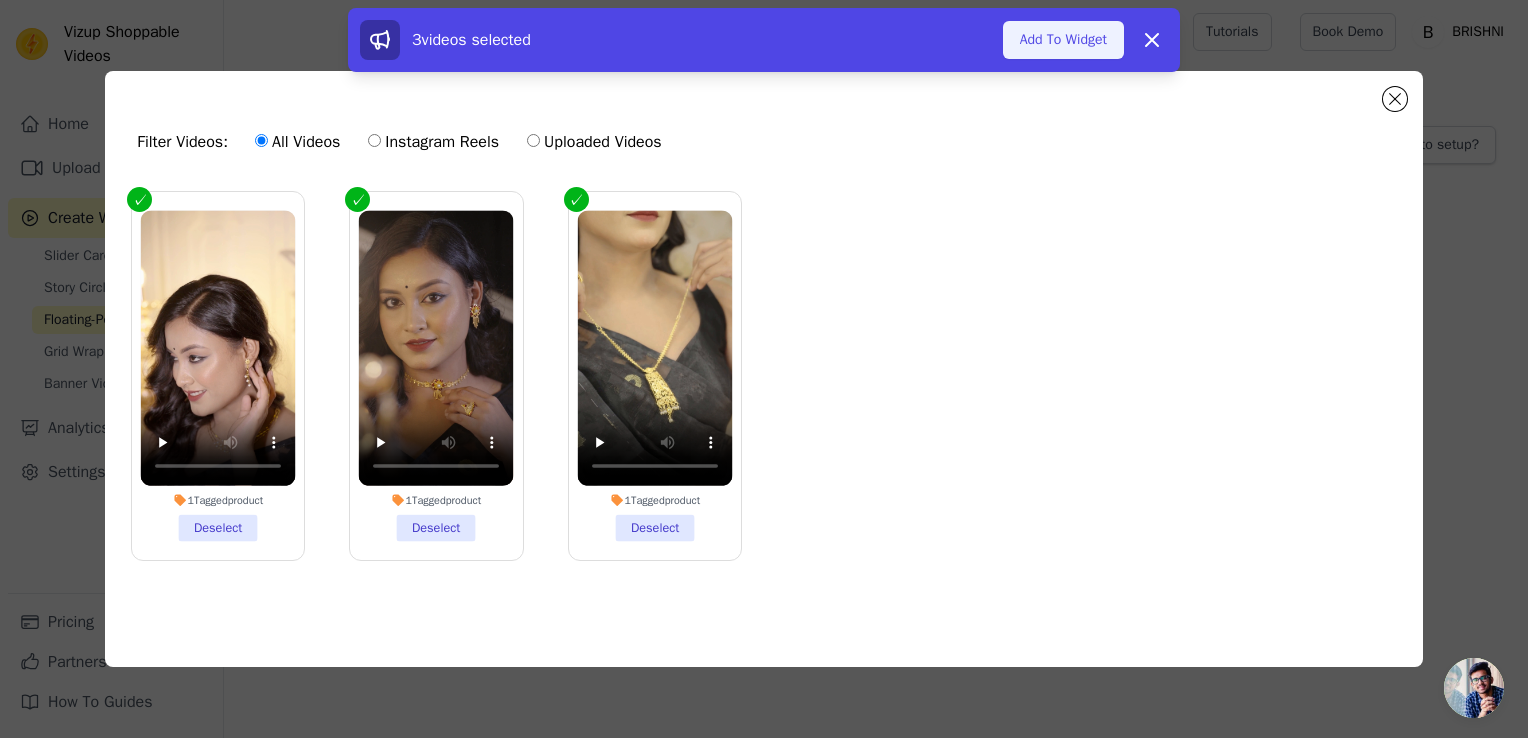 click on "Add To Widget" at bounding box center [1063, 40] 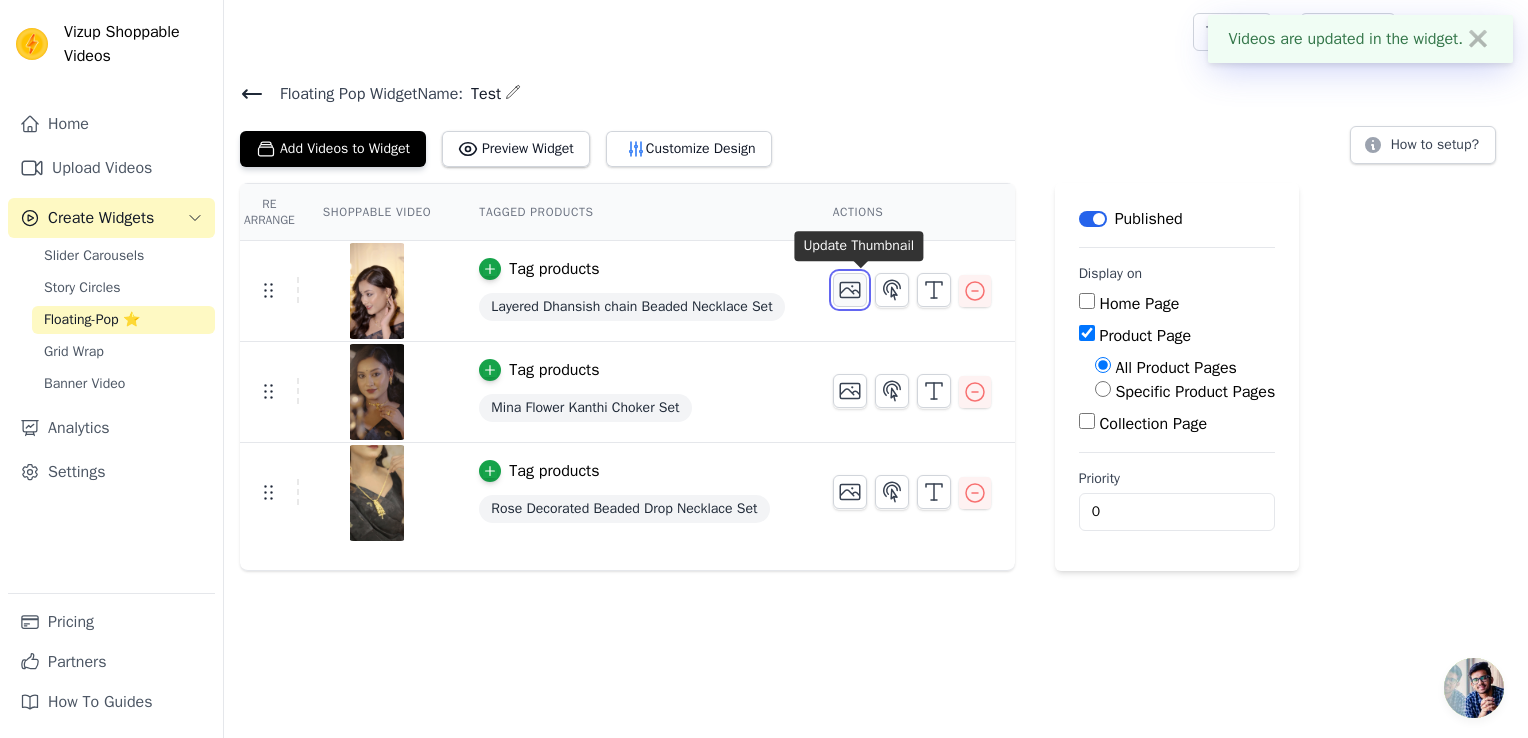 click 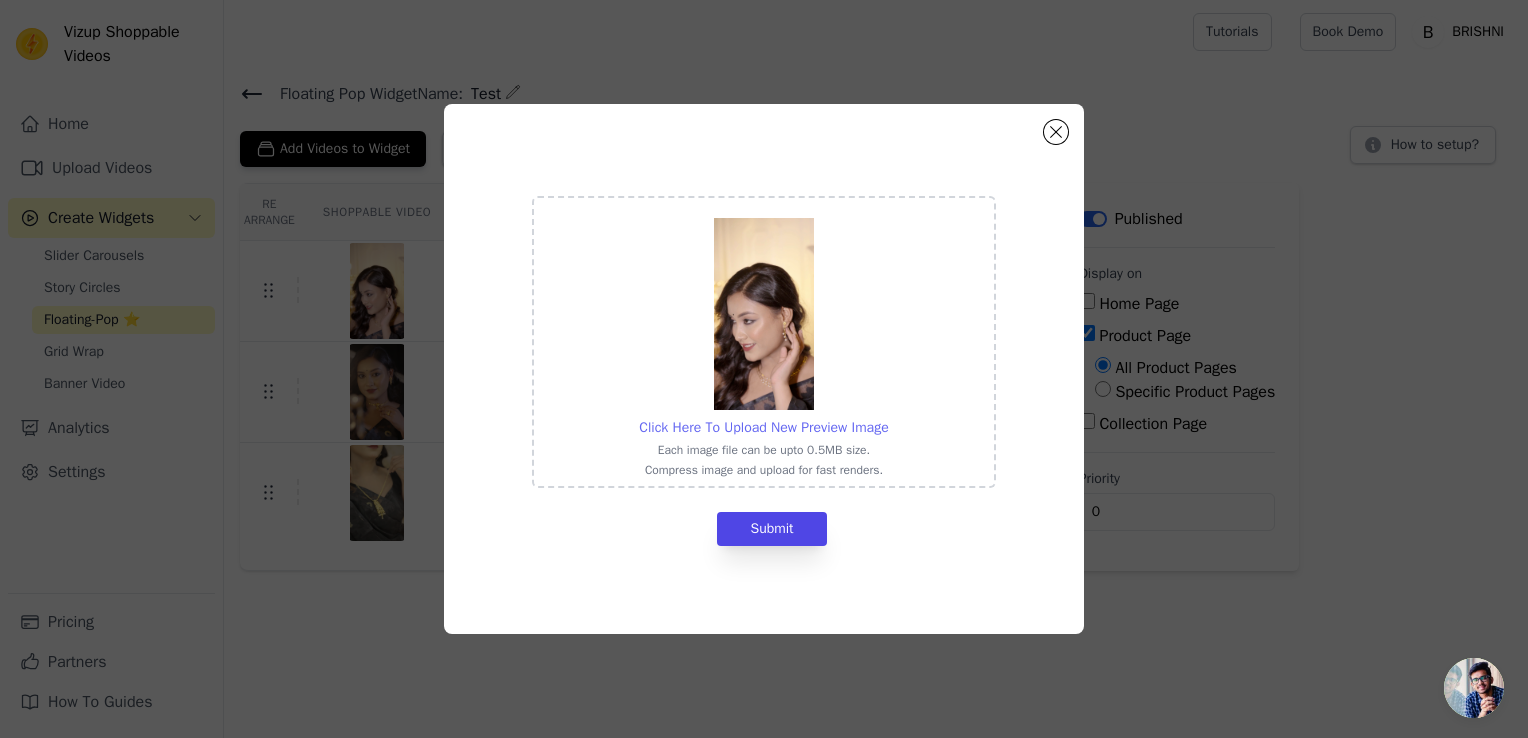click on "Click Here To Upload New Preview Image" at bounding box center (763, 427) 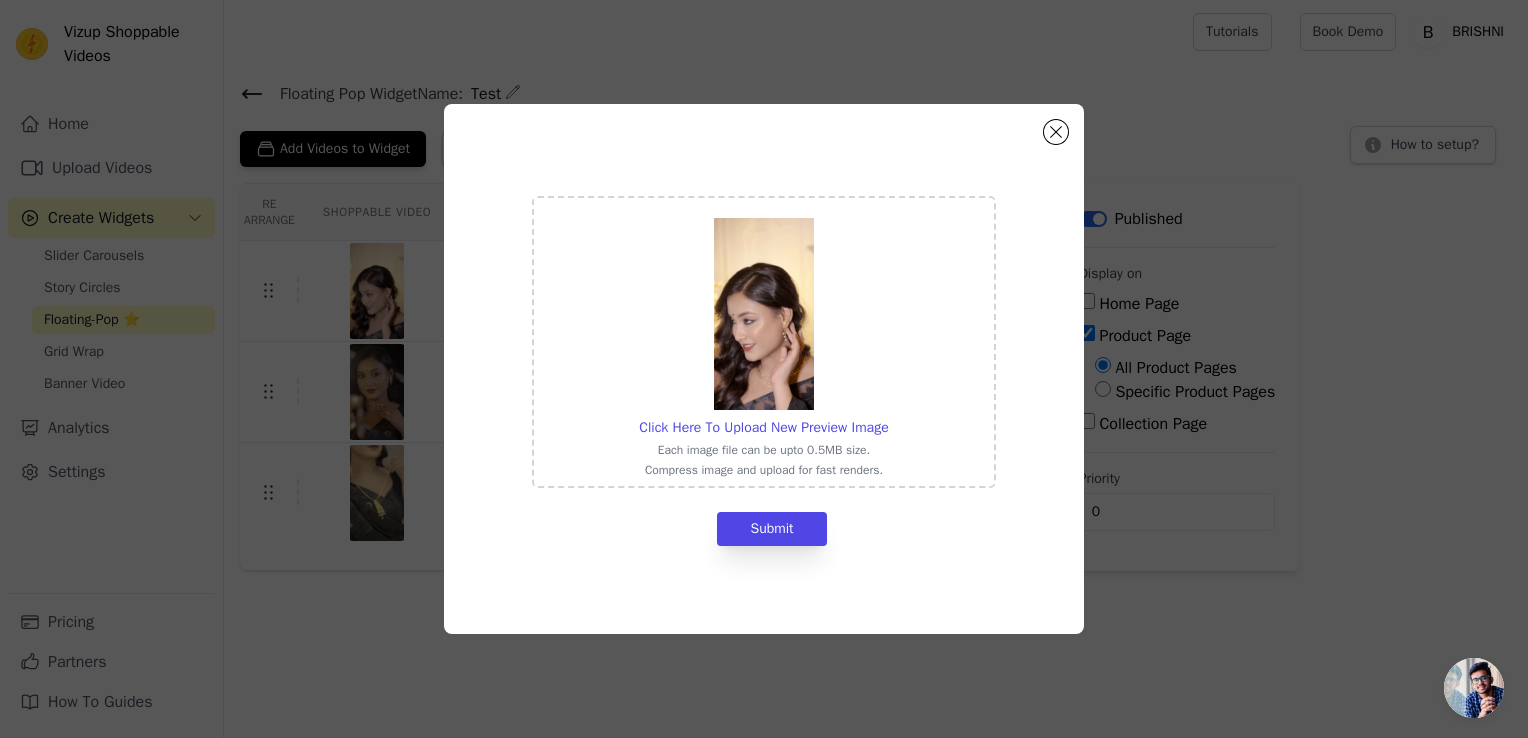 click on "Click Here To Upload New Preview Image     Each image file can be upto 0.5MB size.   Compress image and upload for fast renders.     Submit" 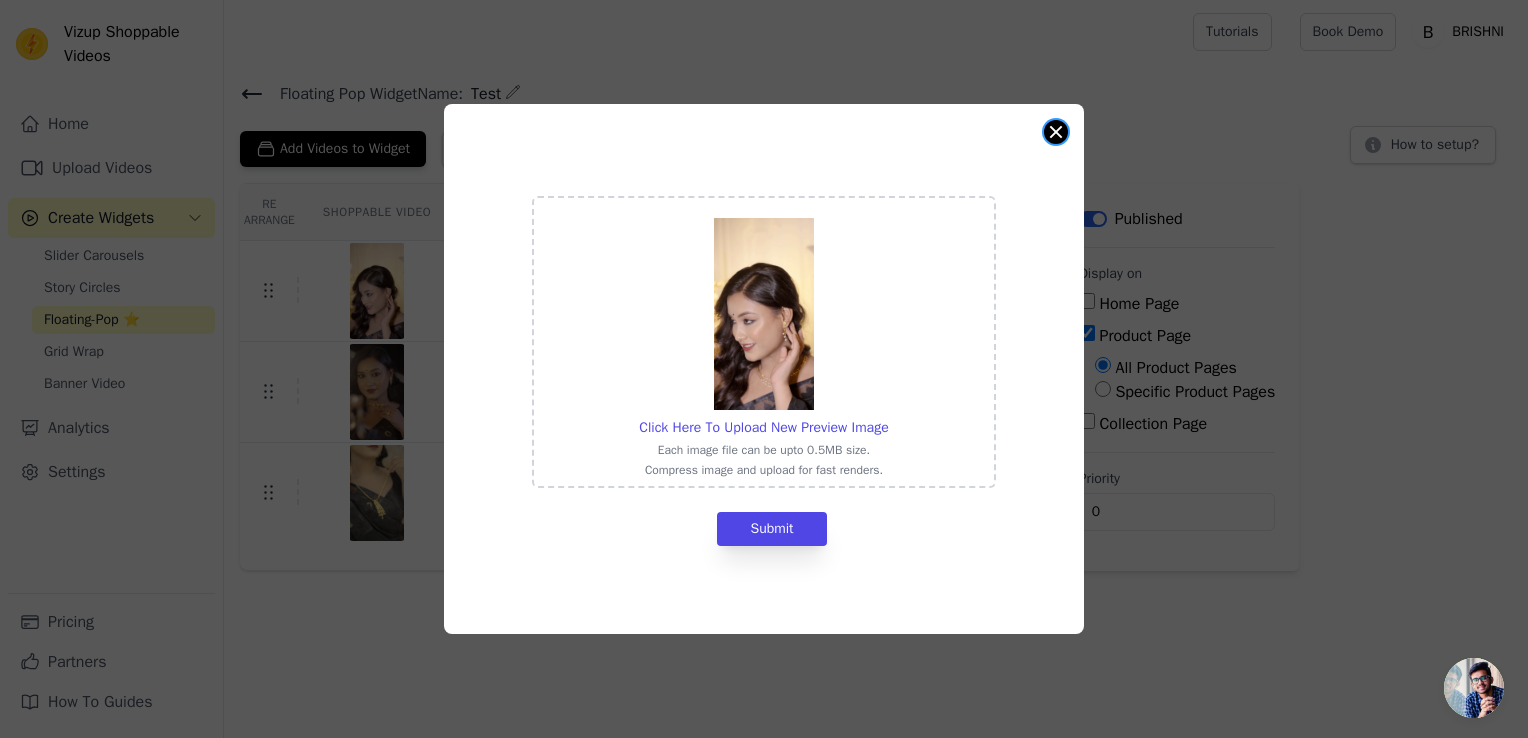 click at bounding box center [1056, 132] 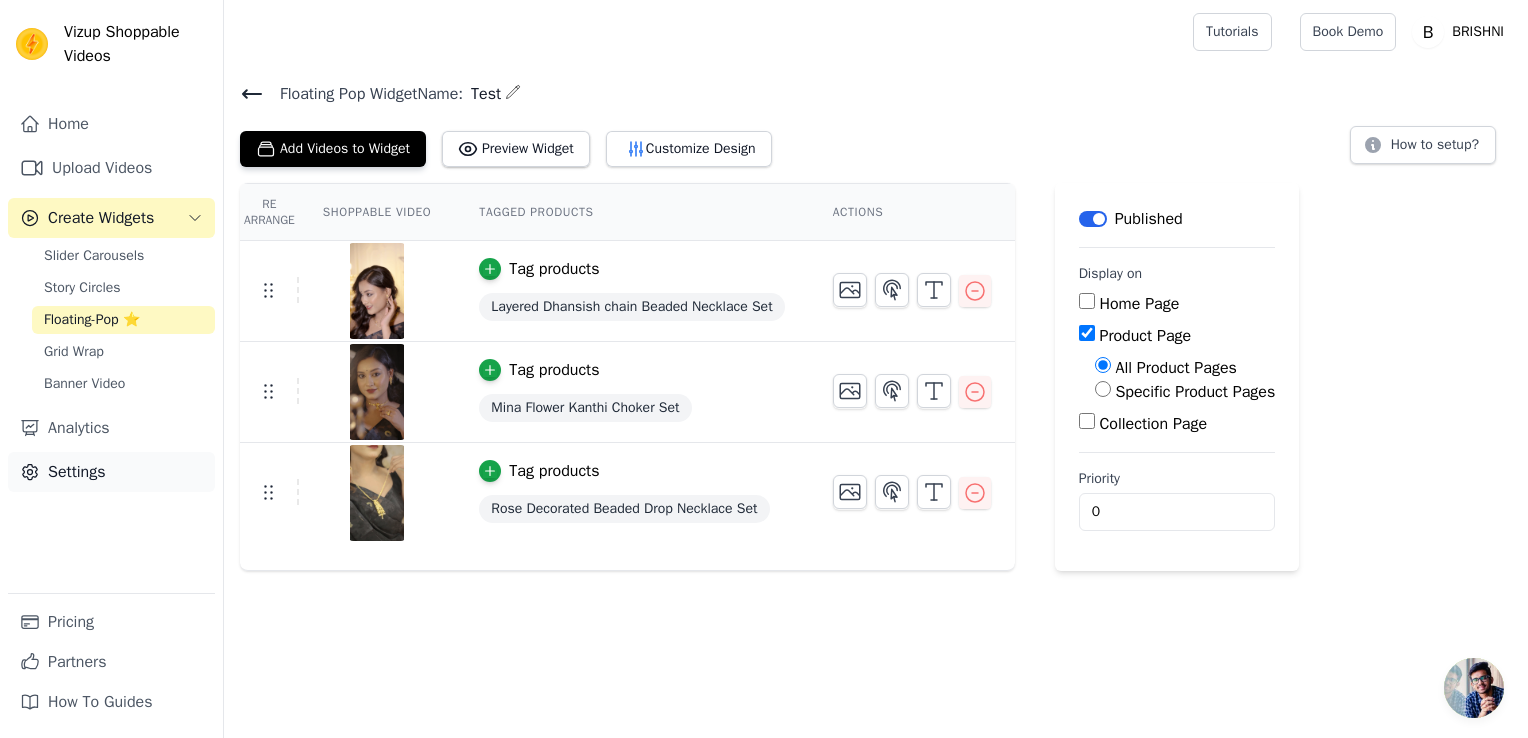 click on "Settings" at bounding box center (111, 472) 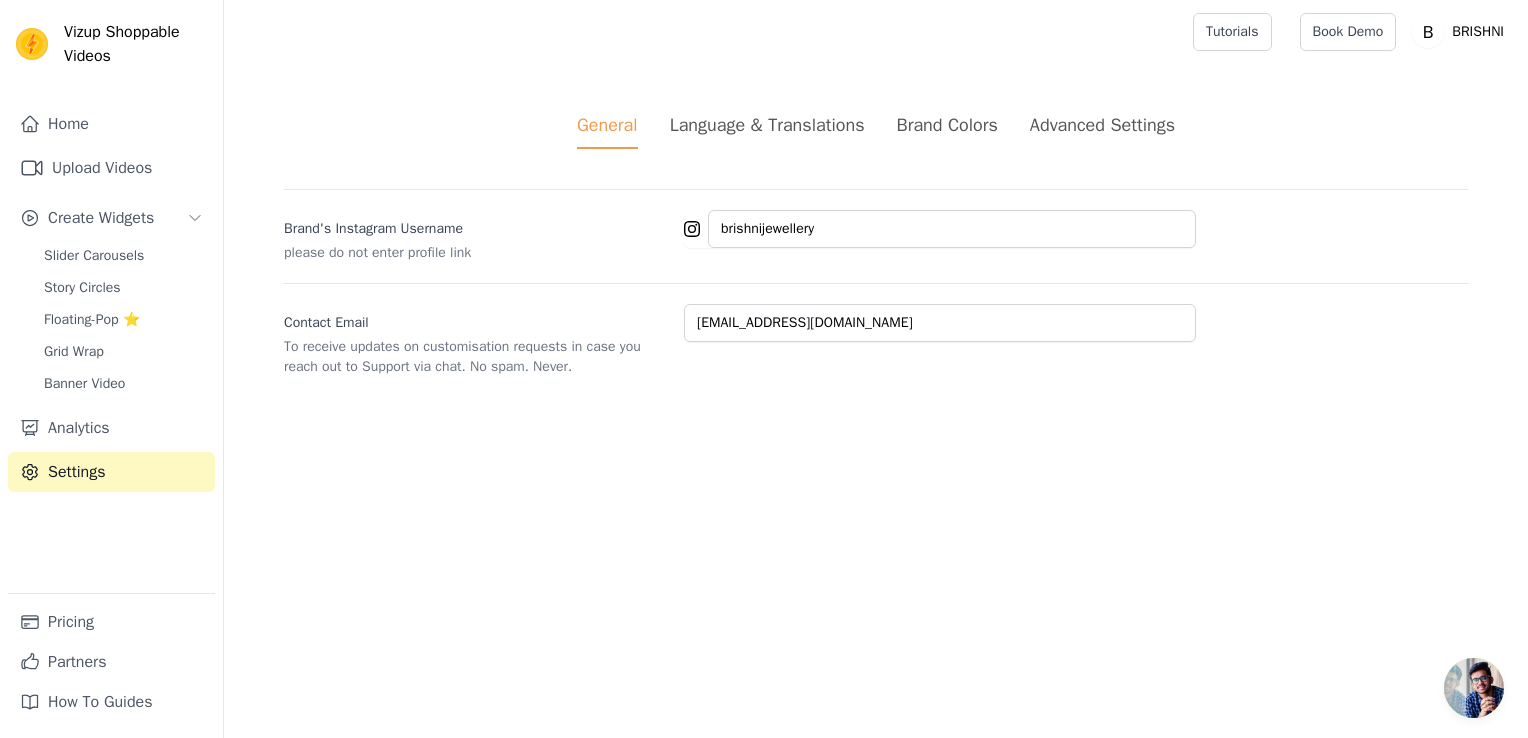 click on "Advanced Settings" at bounding box center (1102, 125) 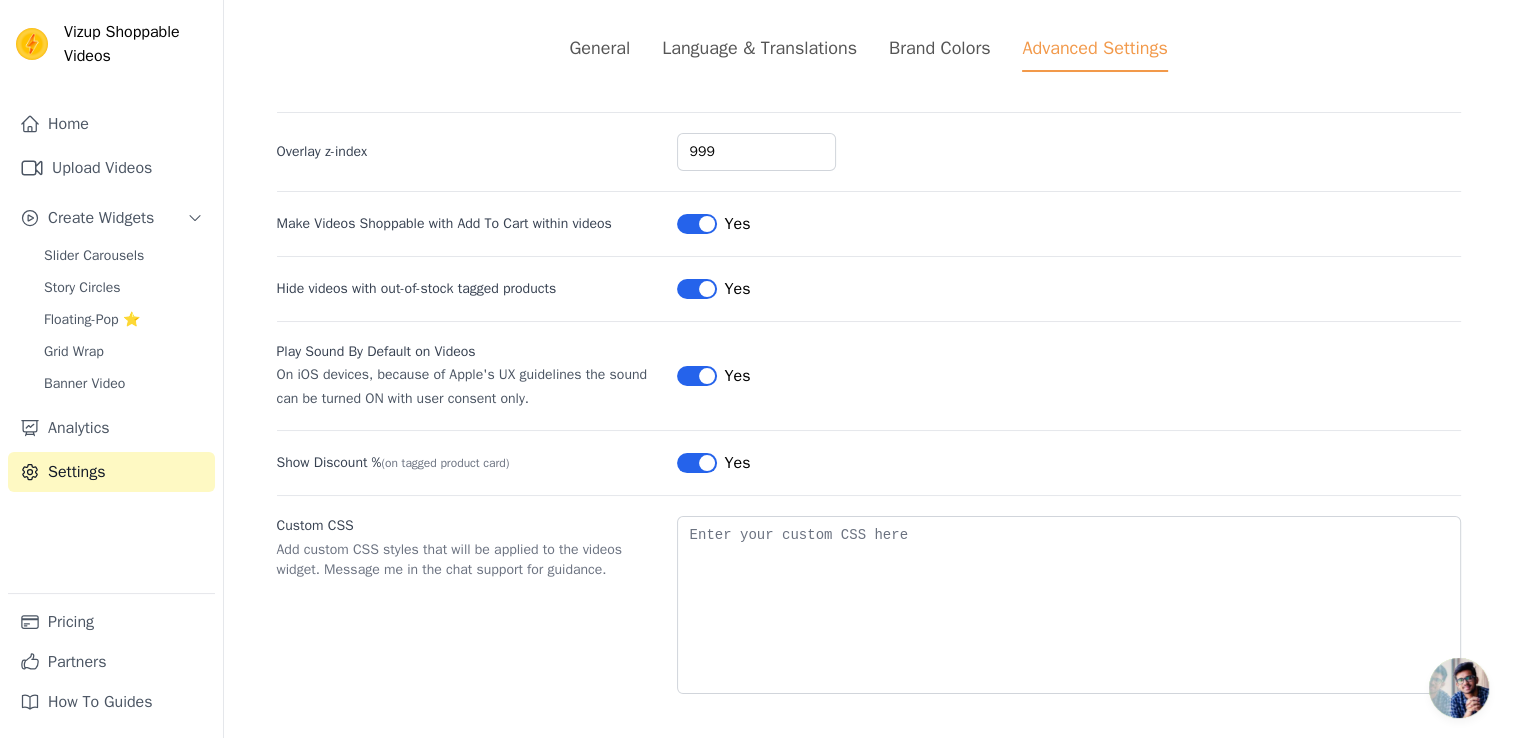 scroll, scrollTop: 78, scrollLeft: 0, axis: vertical 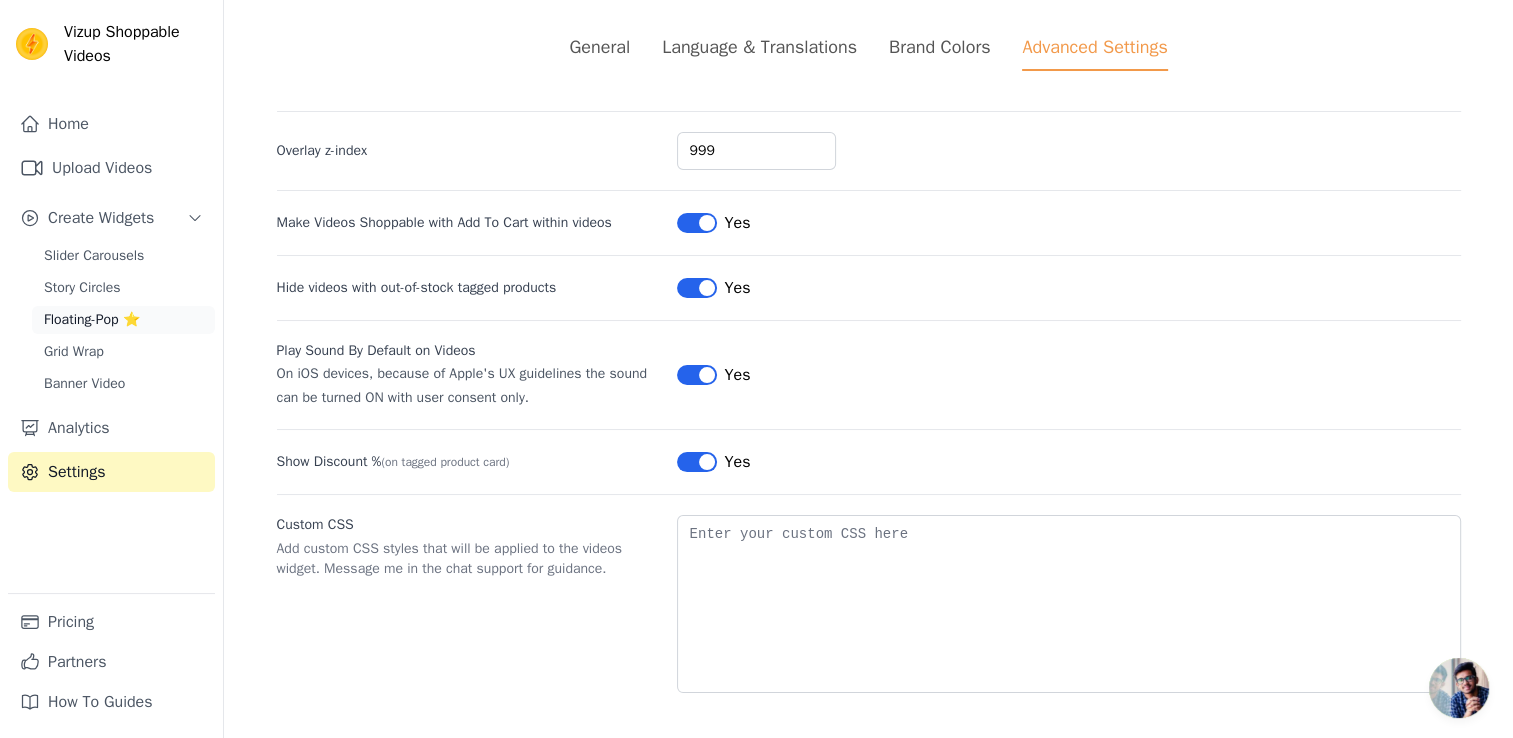 click on "Floating-Pop ⭐" at bounding box center (92, 320) 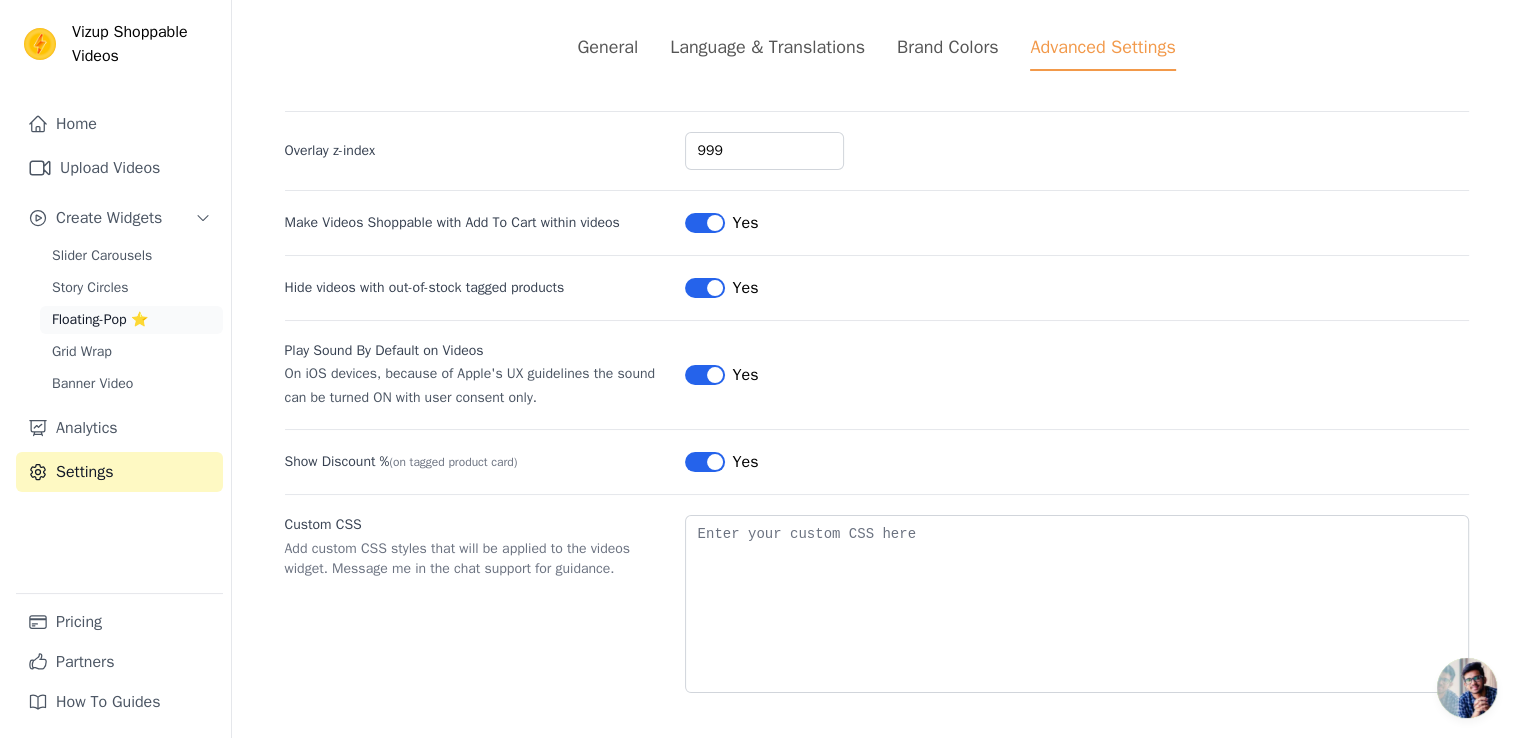 scroll, scrollTop: 0, scrollLeft: 0, axis: both 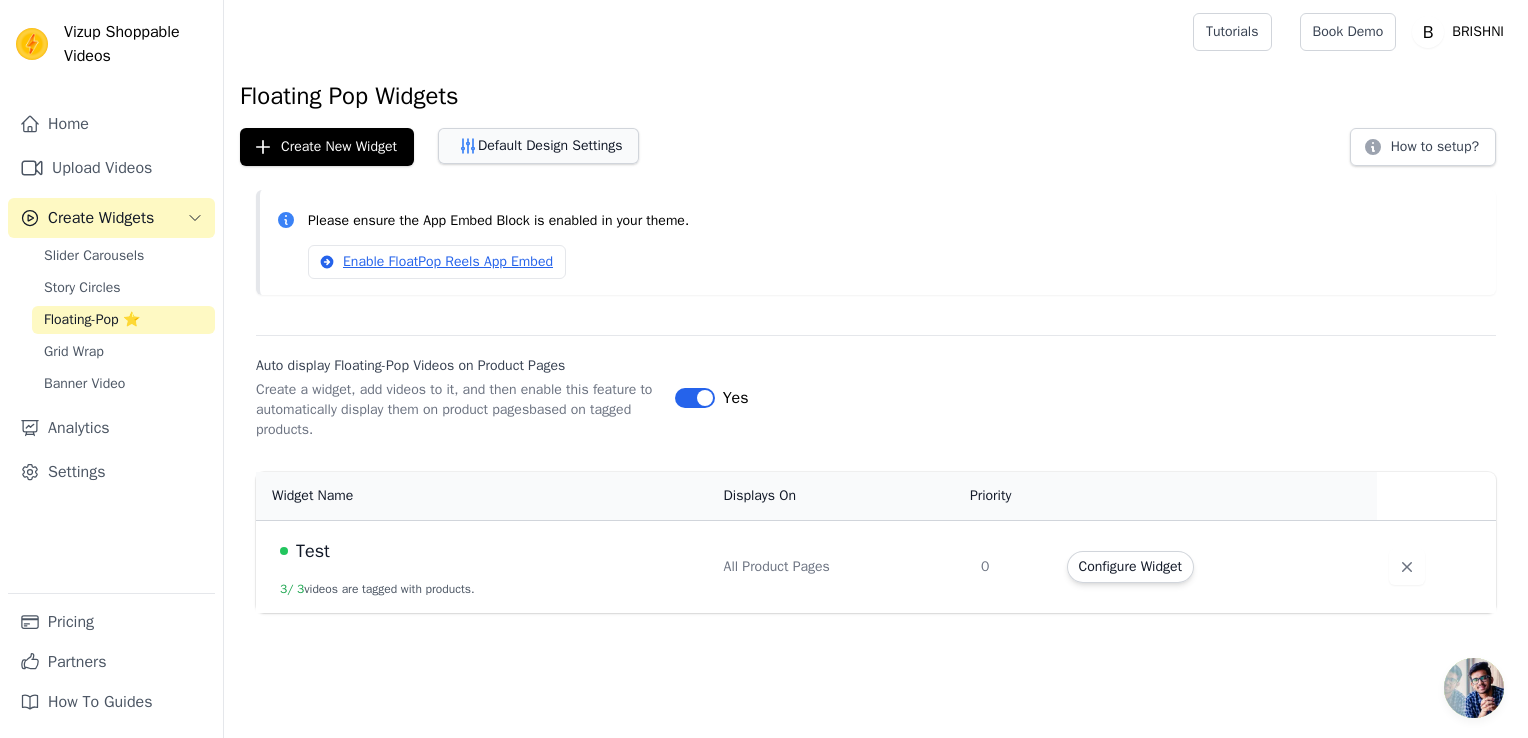 click on "Default Design Settings" at bounding box center [538, 146] 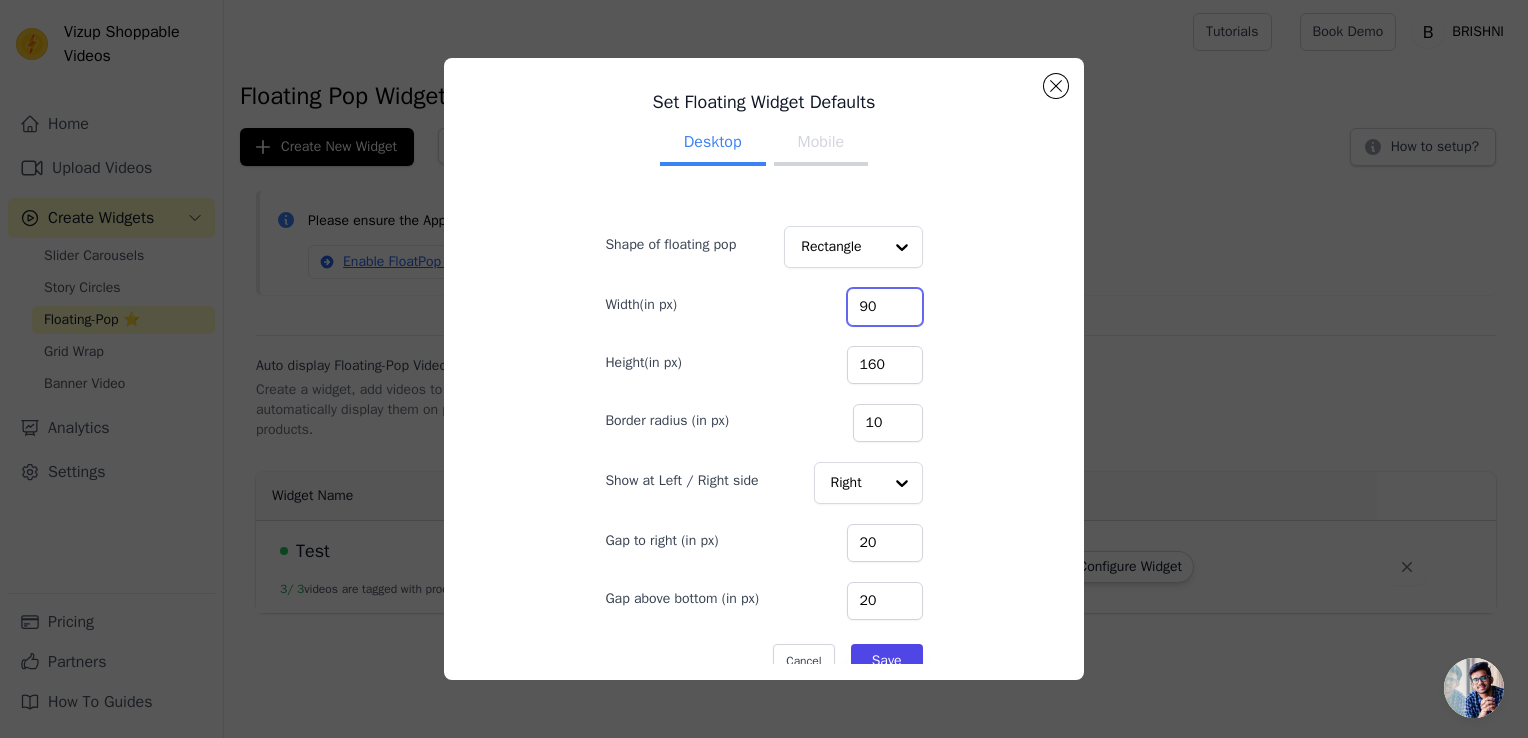 click on "90" at bounding box center (885, 307) 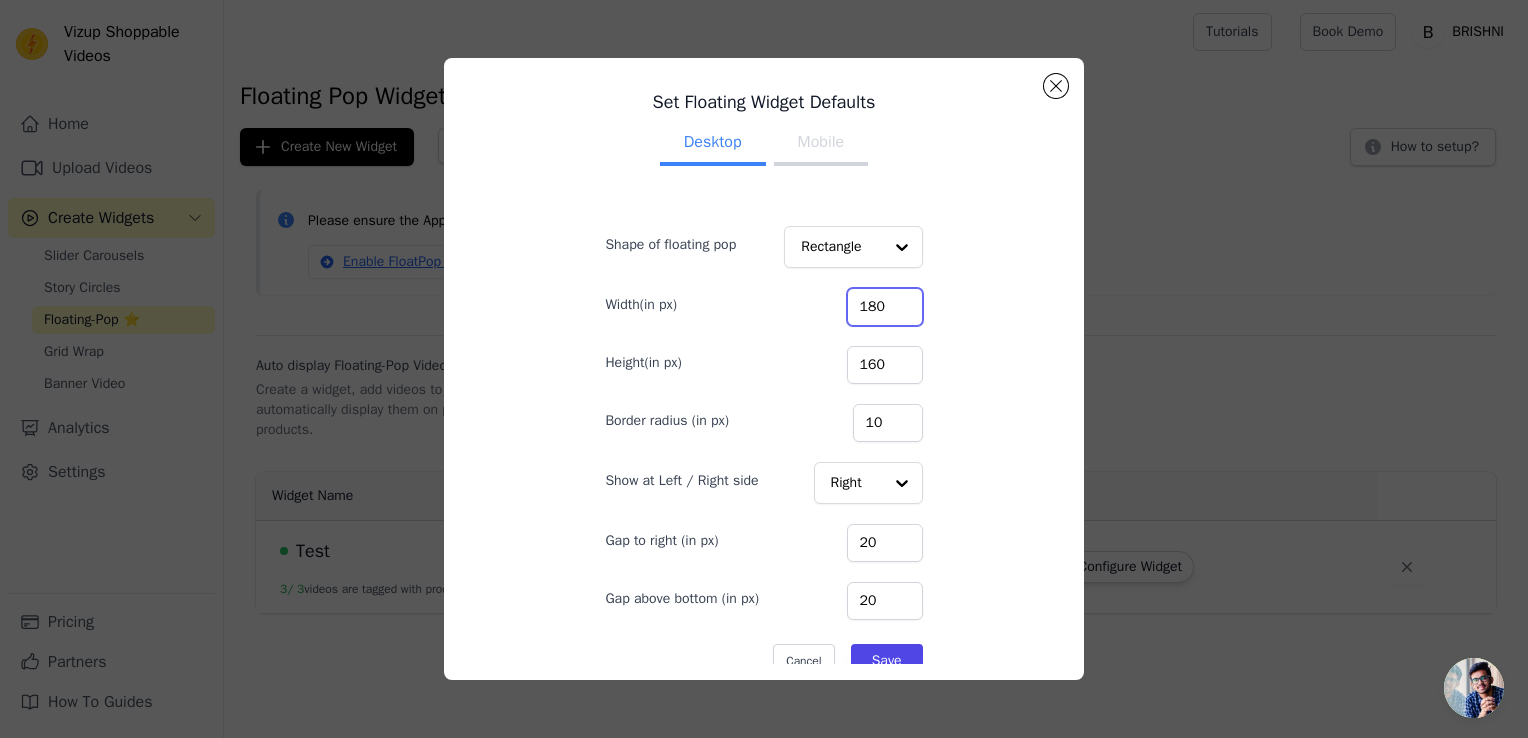 type on "180" 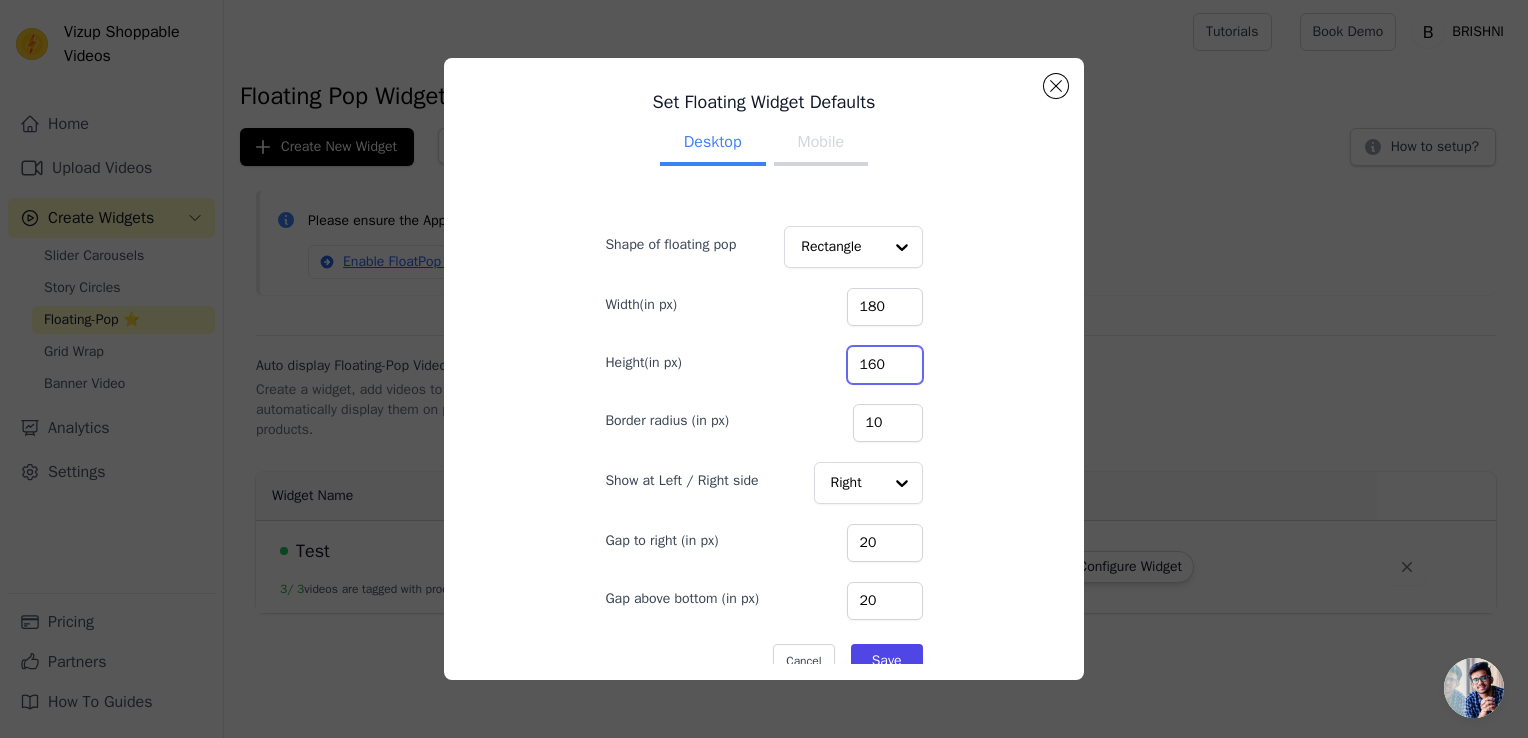 drag, startPoint x: 859, startPoint y: 359, endPoint x: 828, endPoint y: 367, distance: 32.01562 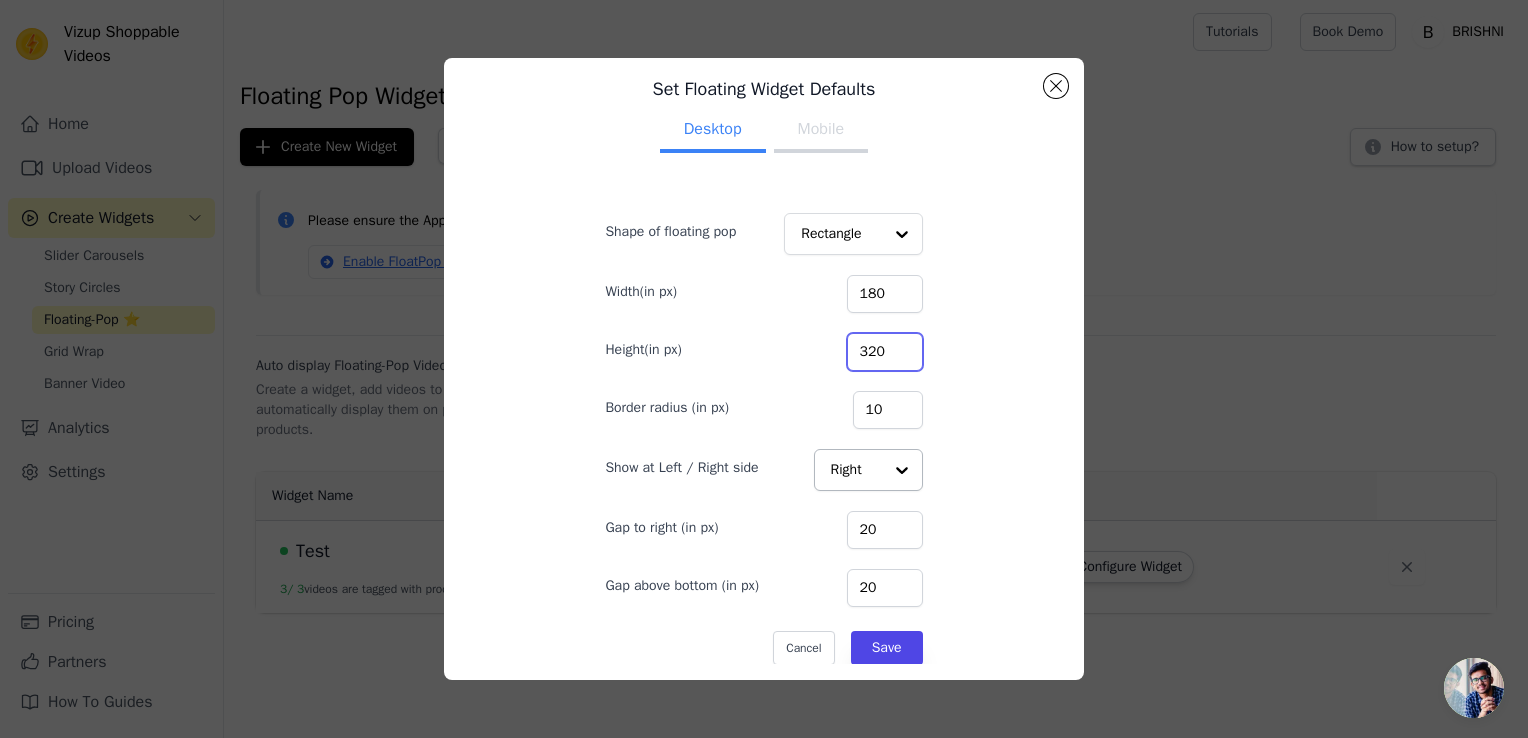 scroll, scrollTop: 26, scrollLeft: 0, axis: vertical 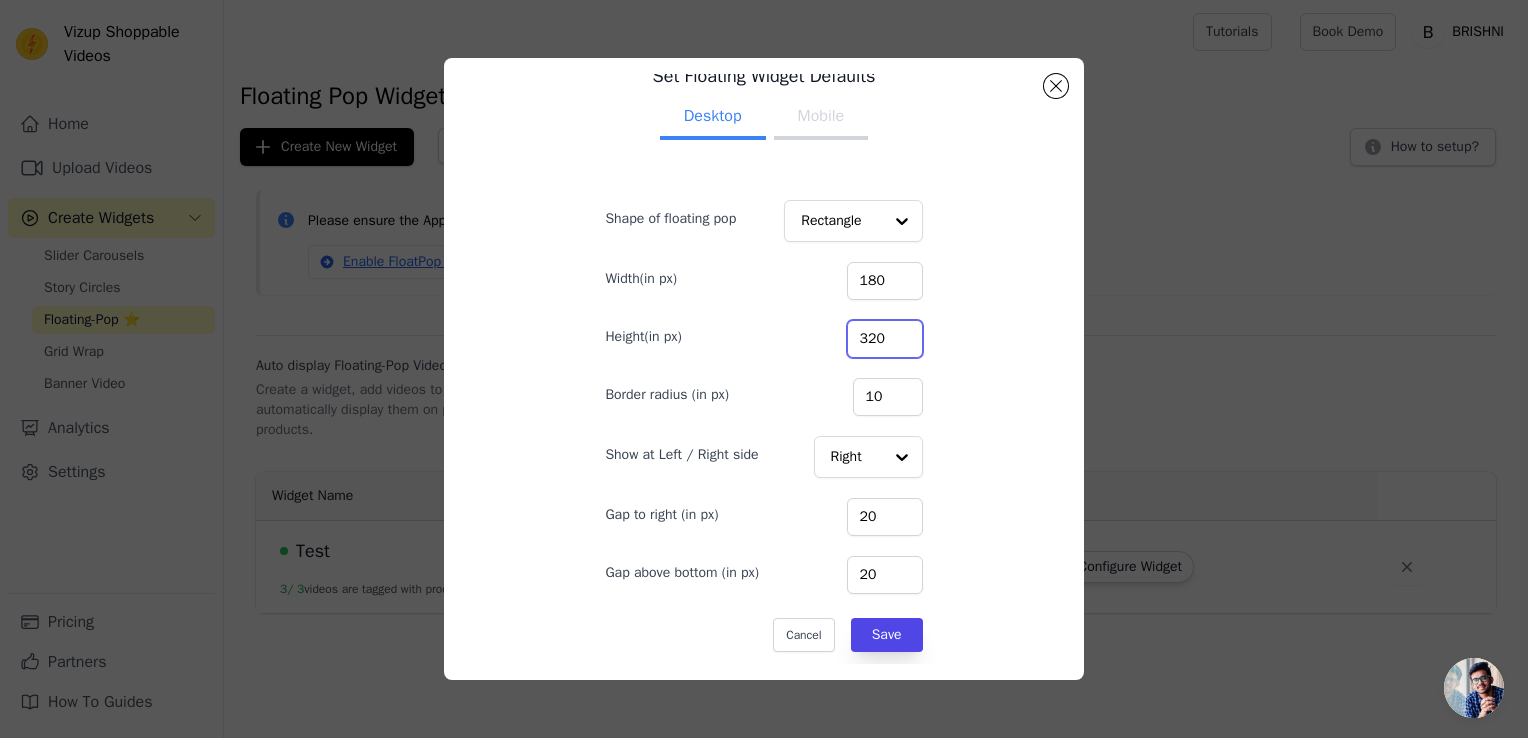 type on "320" 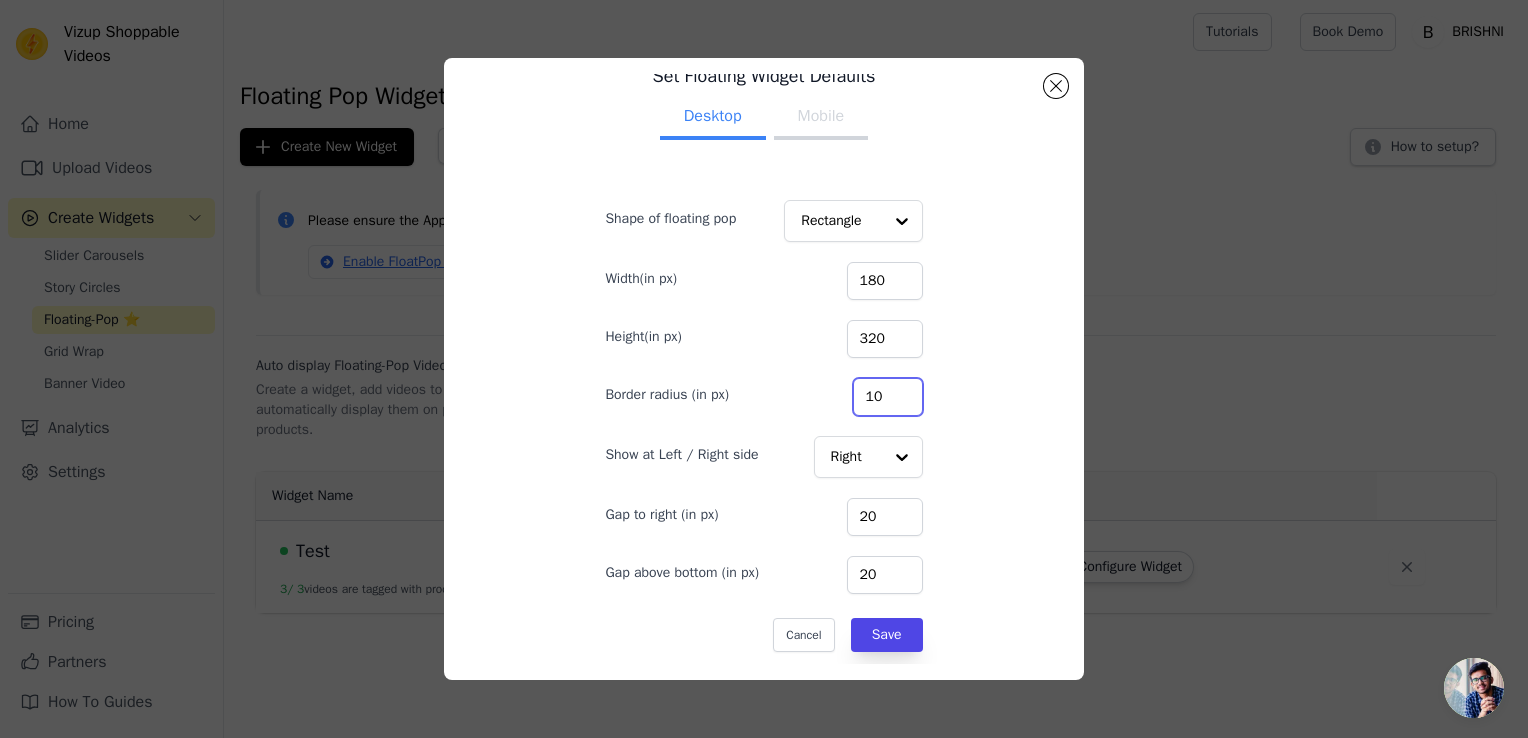 click on "10" at bounding box center (888, 397) 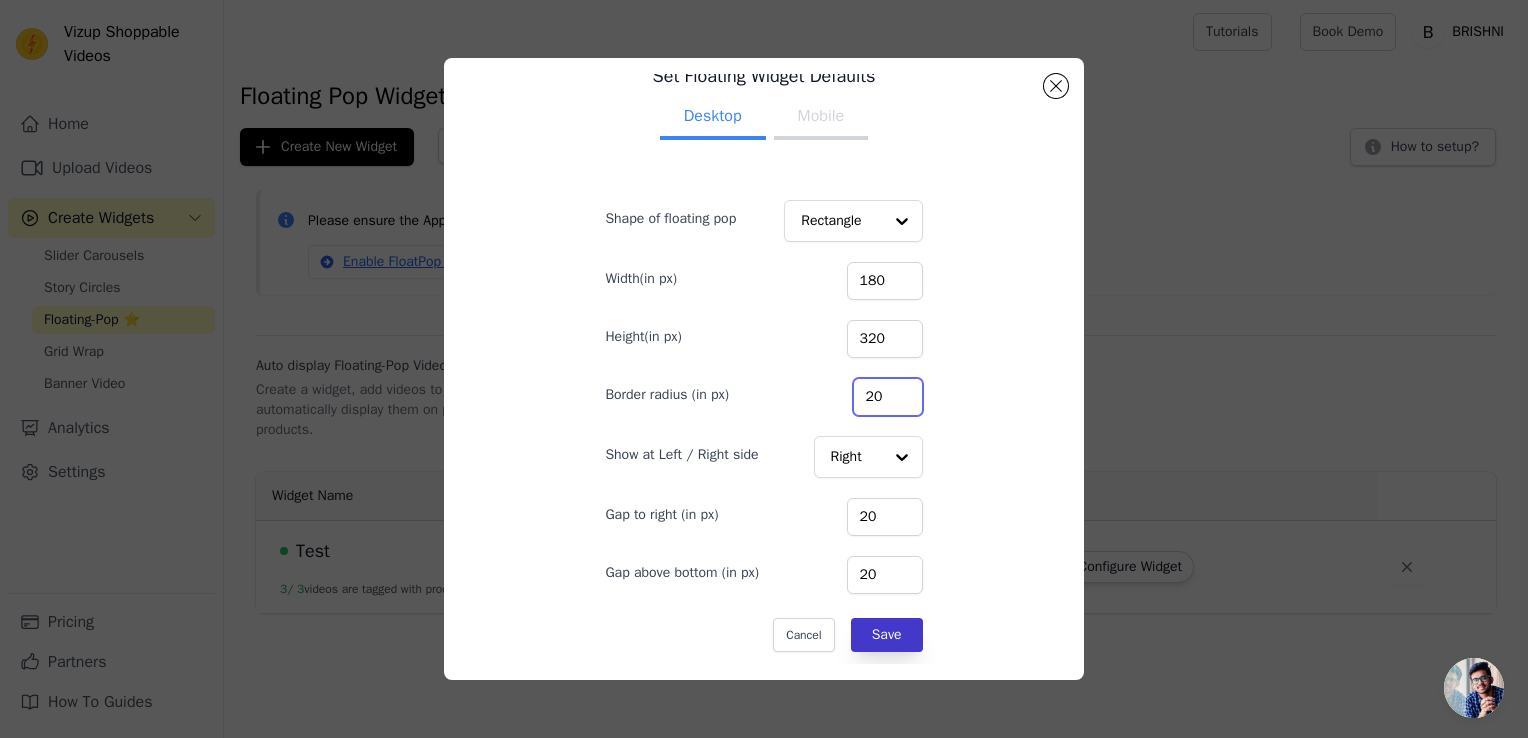 type on "20" 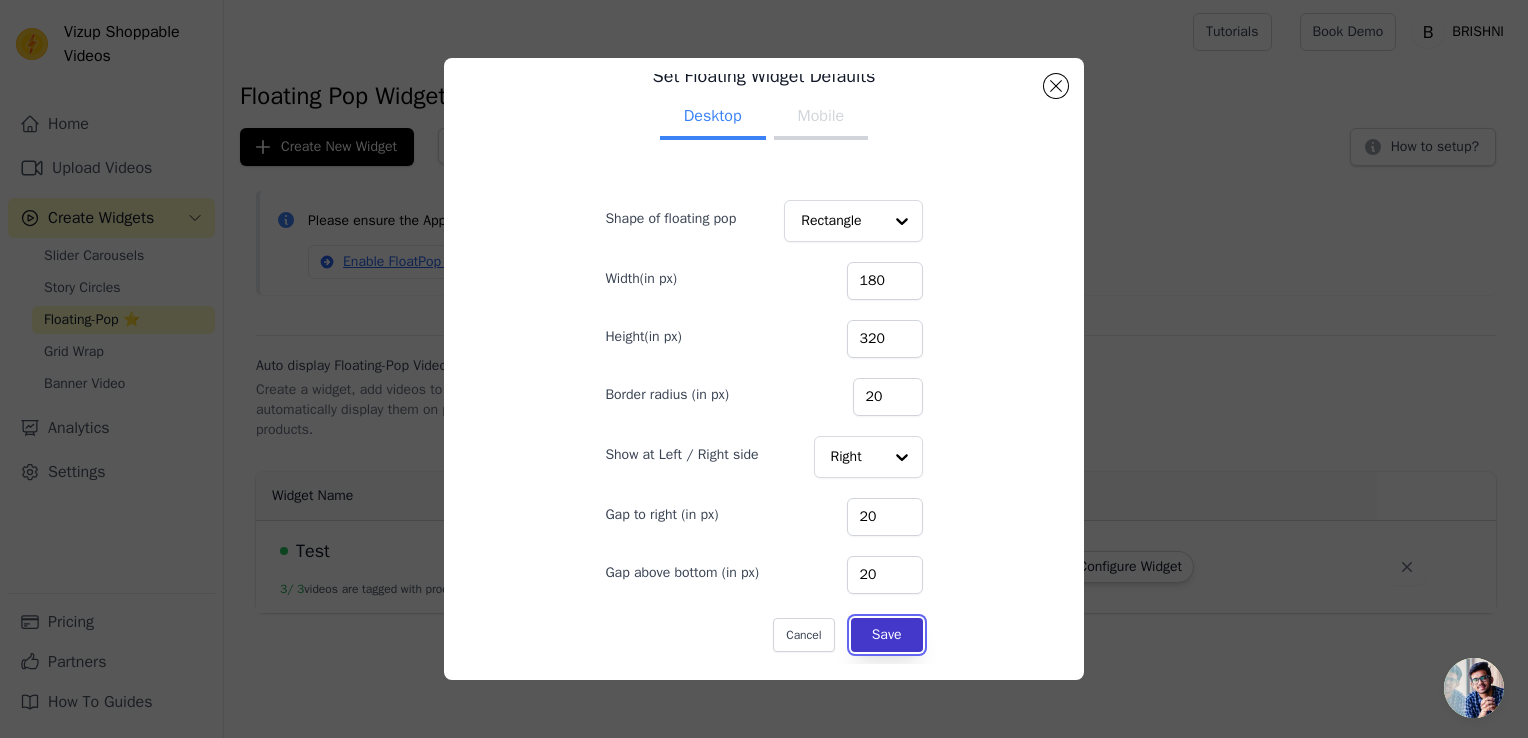 click on "Save" at bounding box center [887, 635] 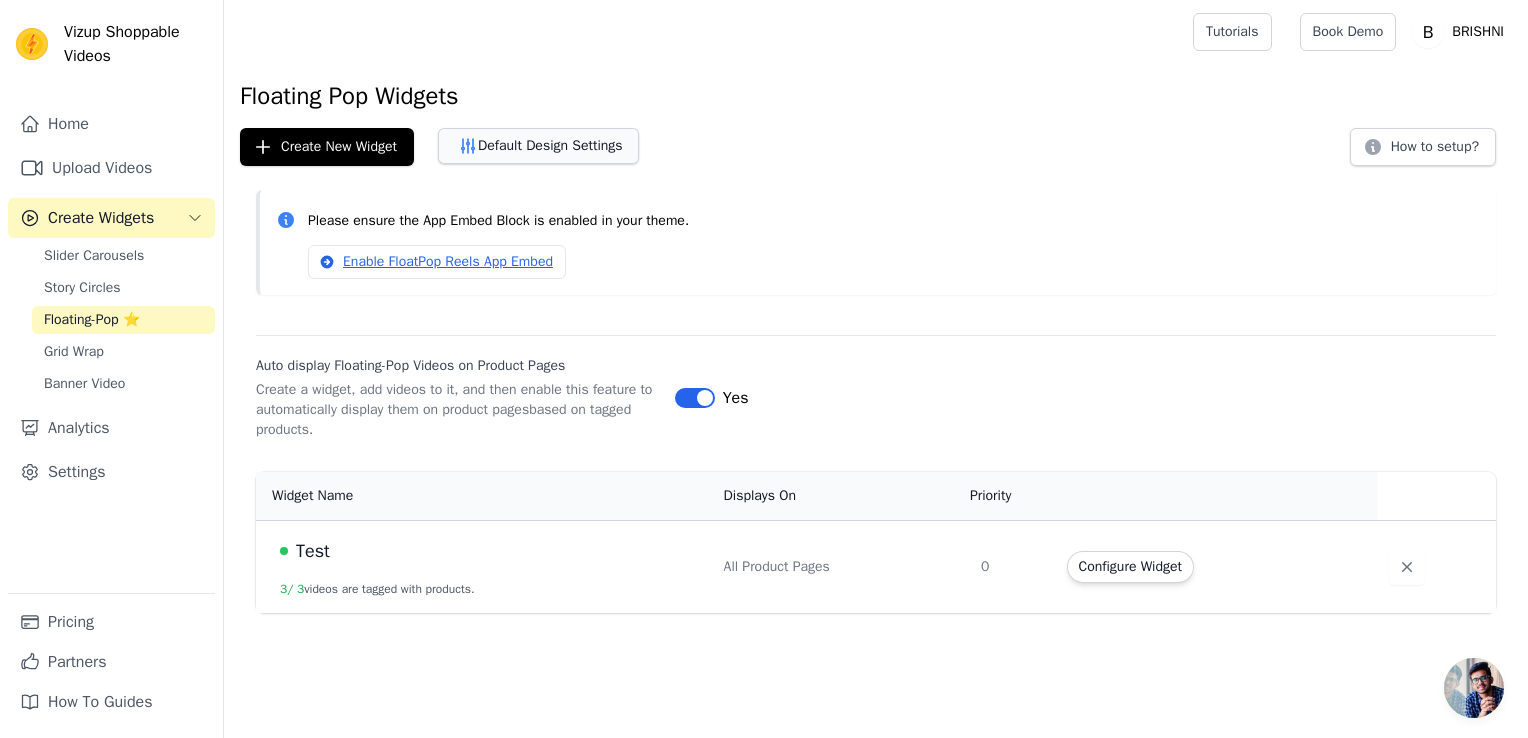 click on "Default Design Settings" at bounding box center [538, 146] 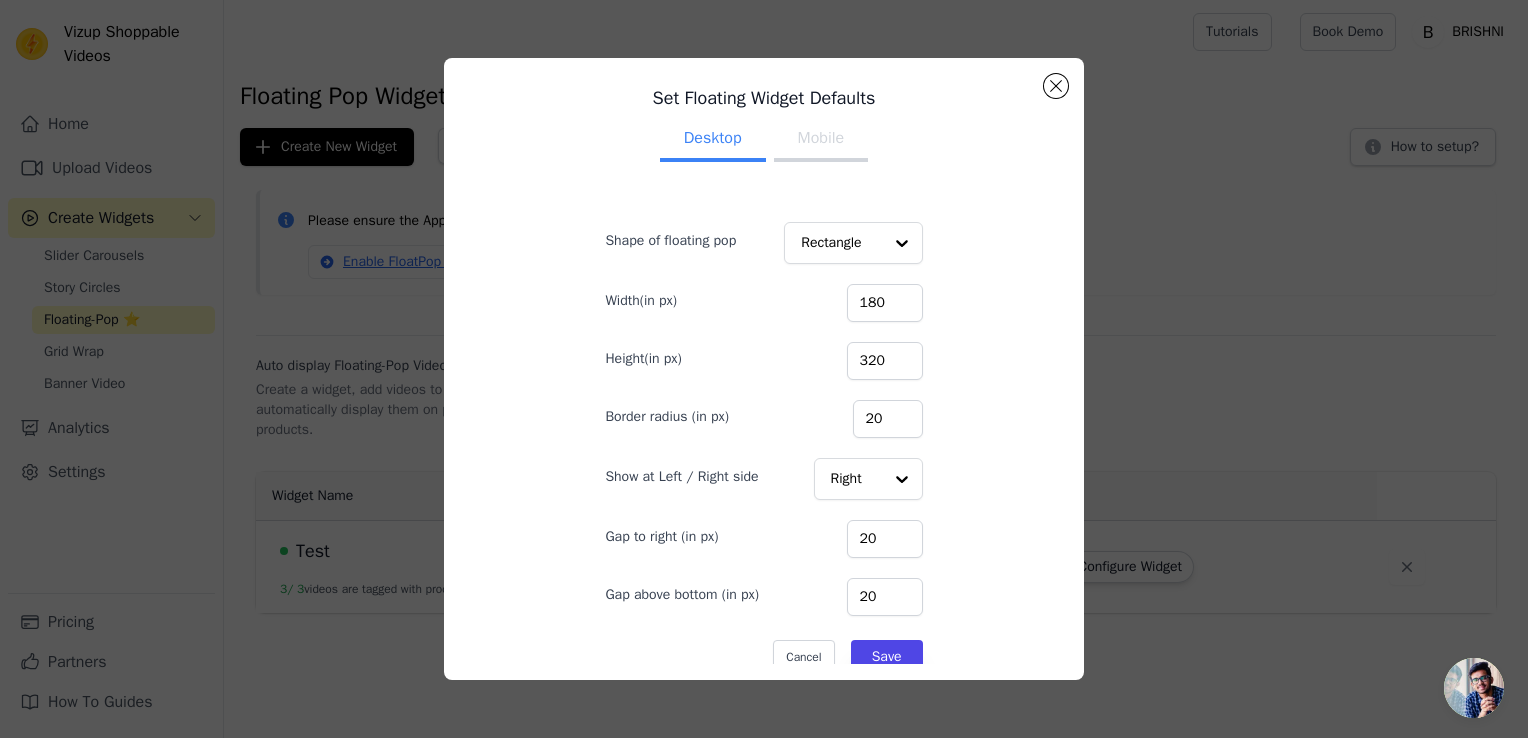 scroll, scrollTop: 0, scrollLeft: 0, axis: both 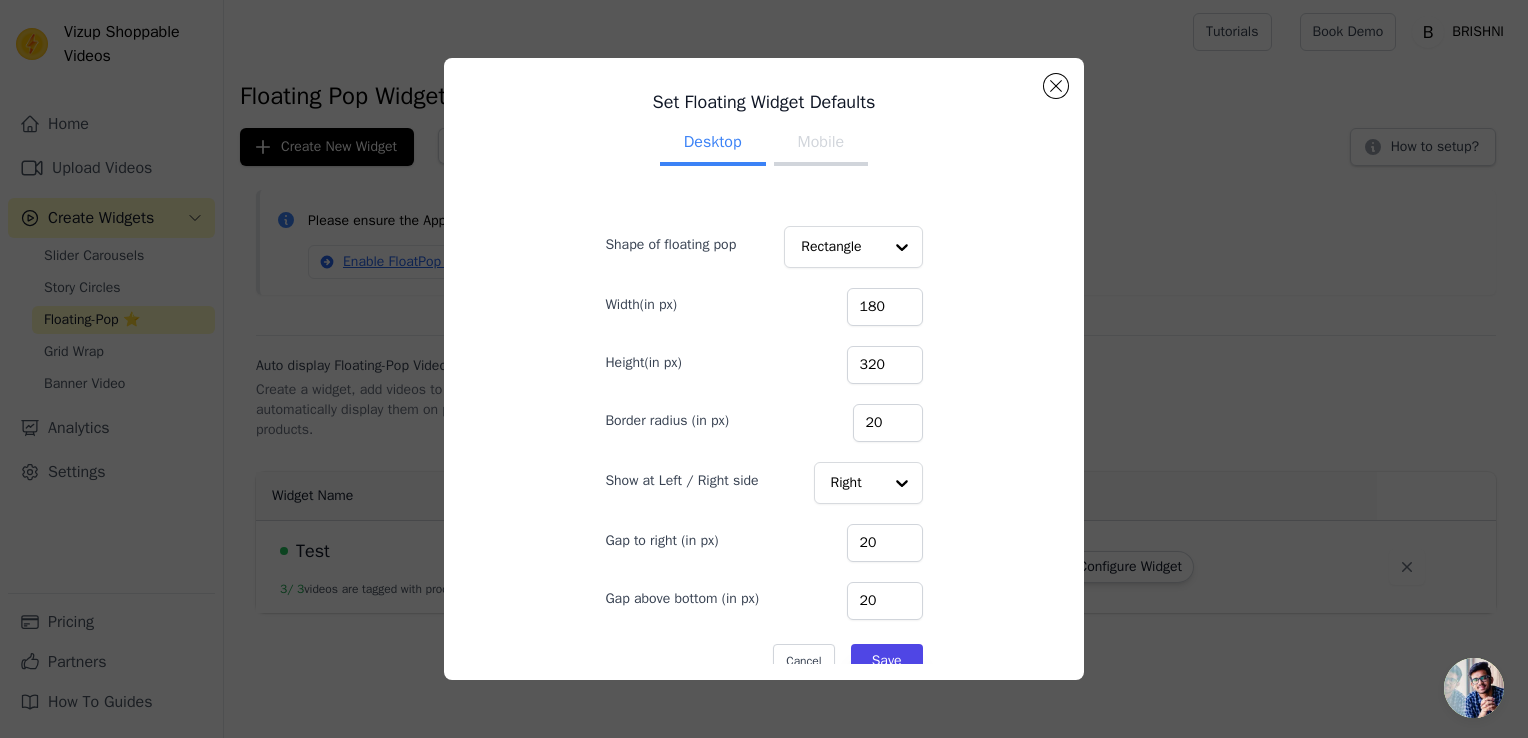 click on "Mobile" at bounding box center [821, 144] 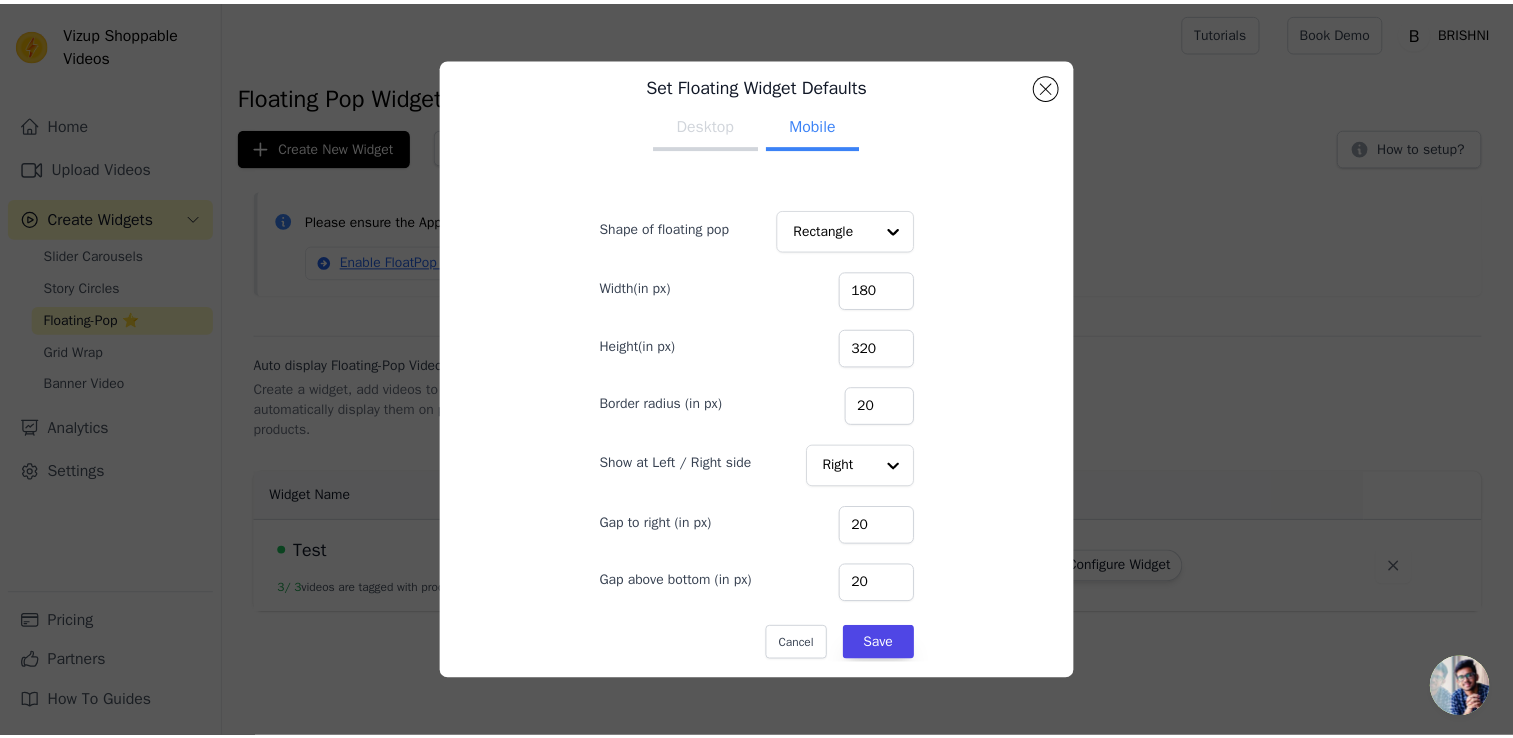 scroll, scrollTop: 26, scrollLeft: 0, axis: vertical 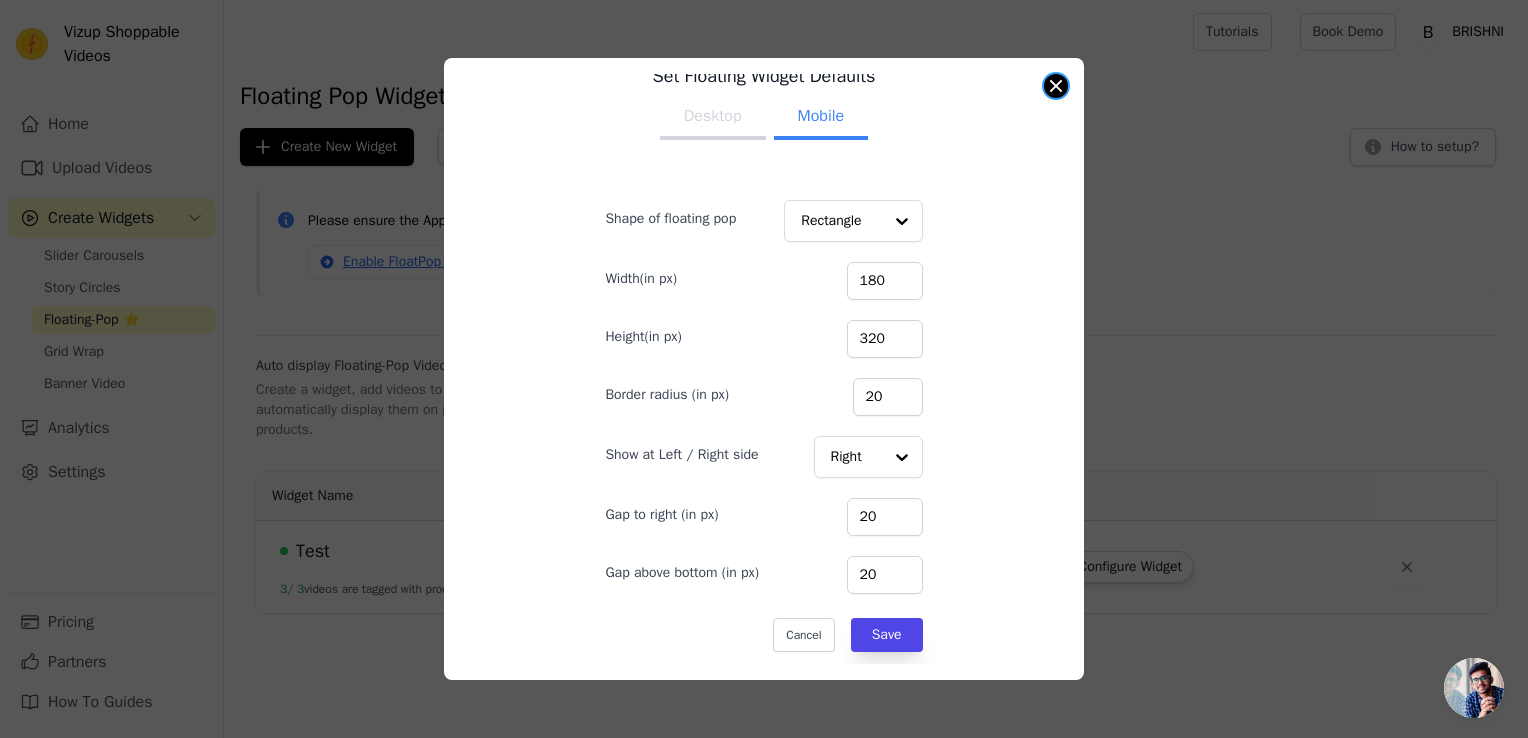 click at bounding box center (1056, 86) 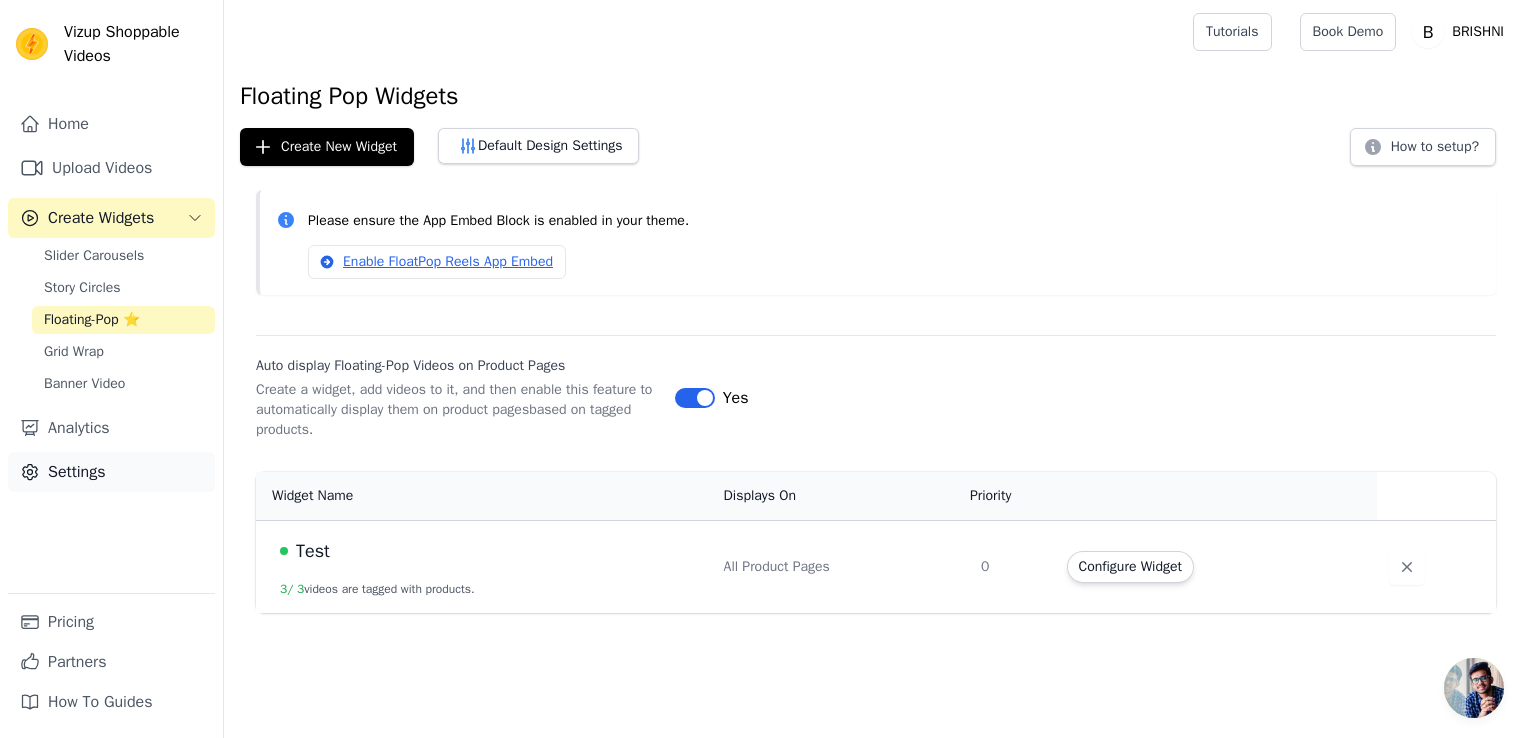 click on "Settings" at bounding box center (111, 472) 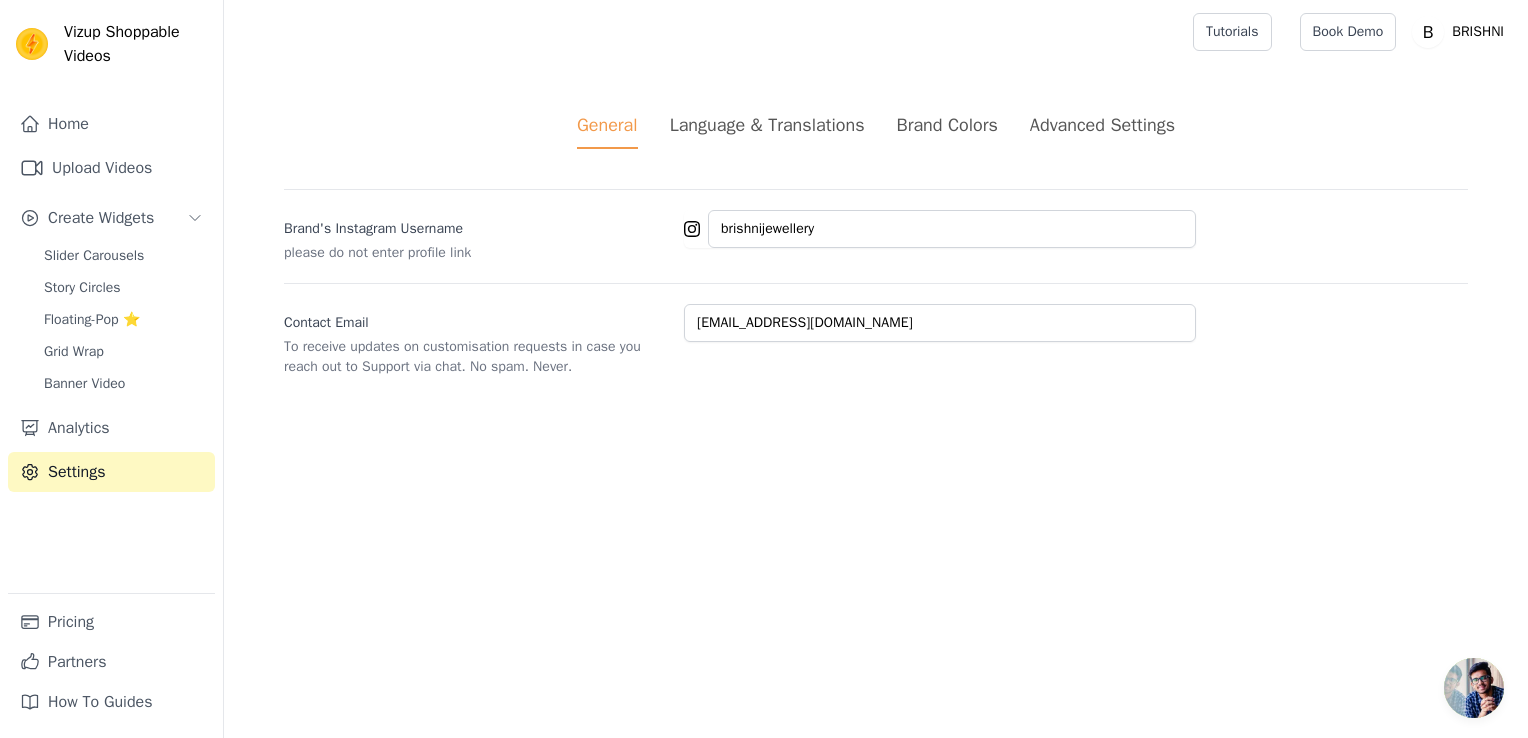click on "Advanced Settings" at bounding box center [1102, 125] 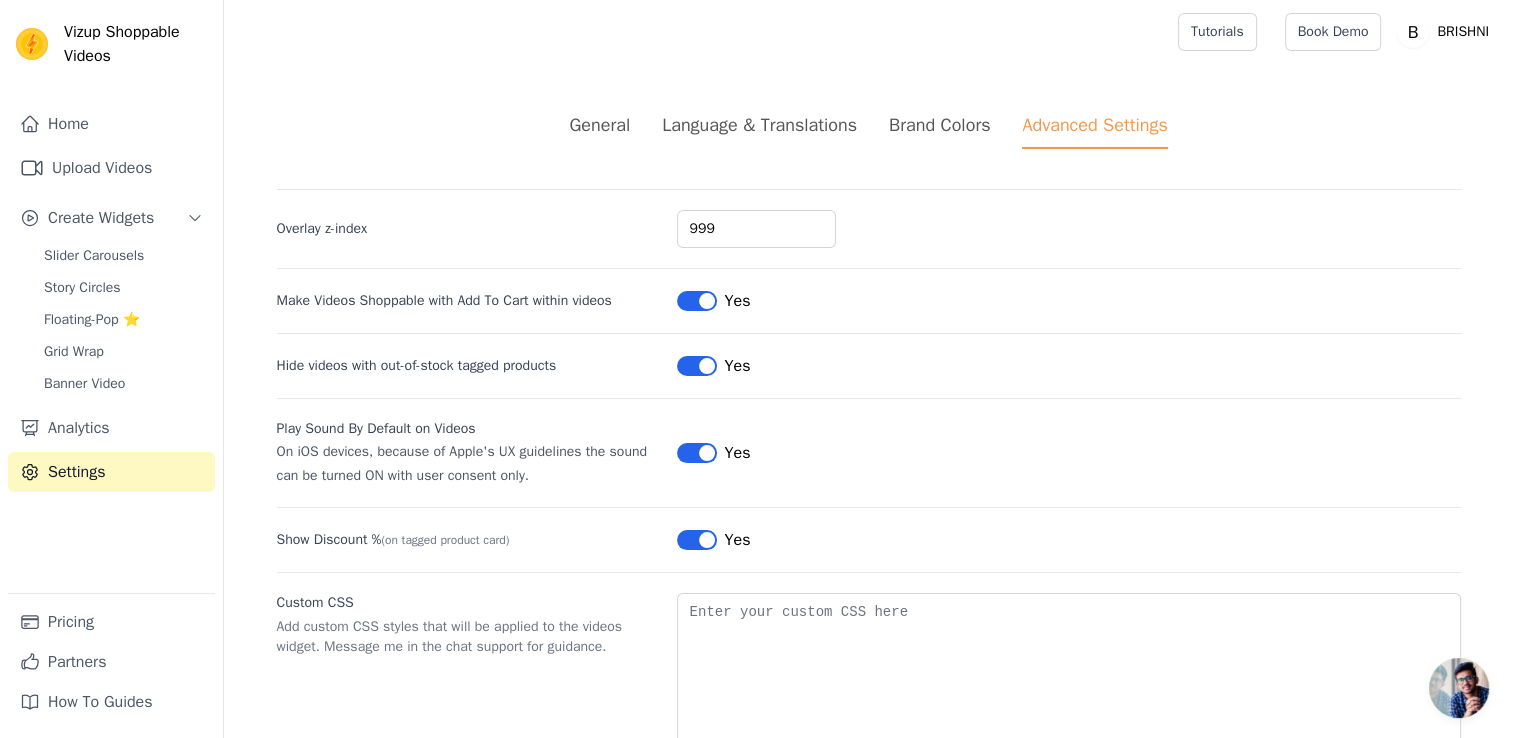 click on "Label" at bounding box center [697, 301] 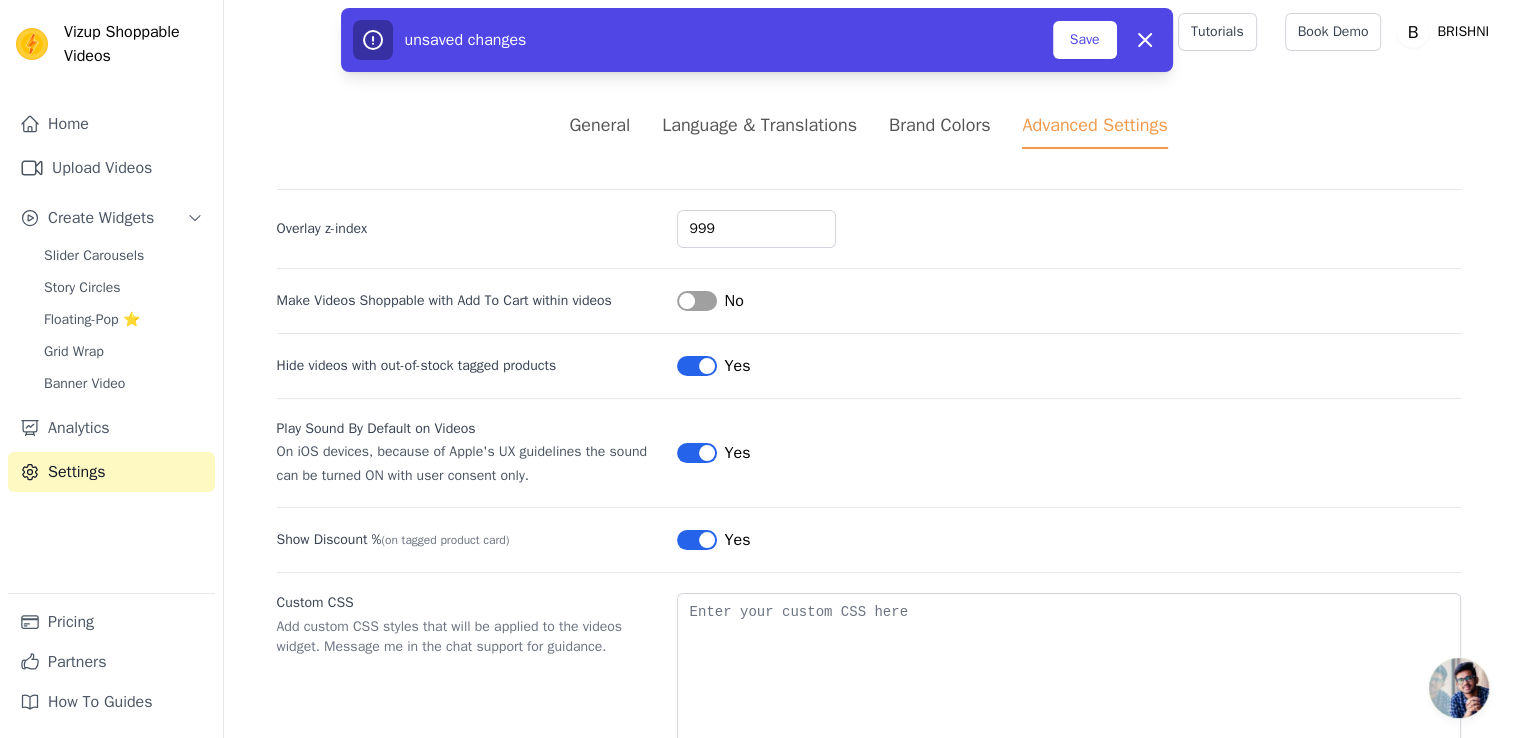 click on "unsaved changes   Save   Dismiss" at bounding box center (757, 40) 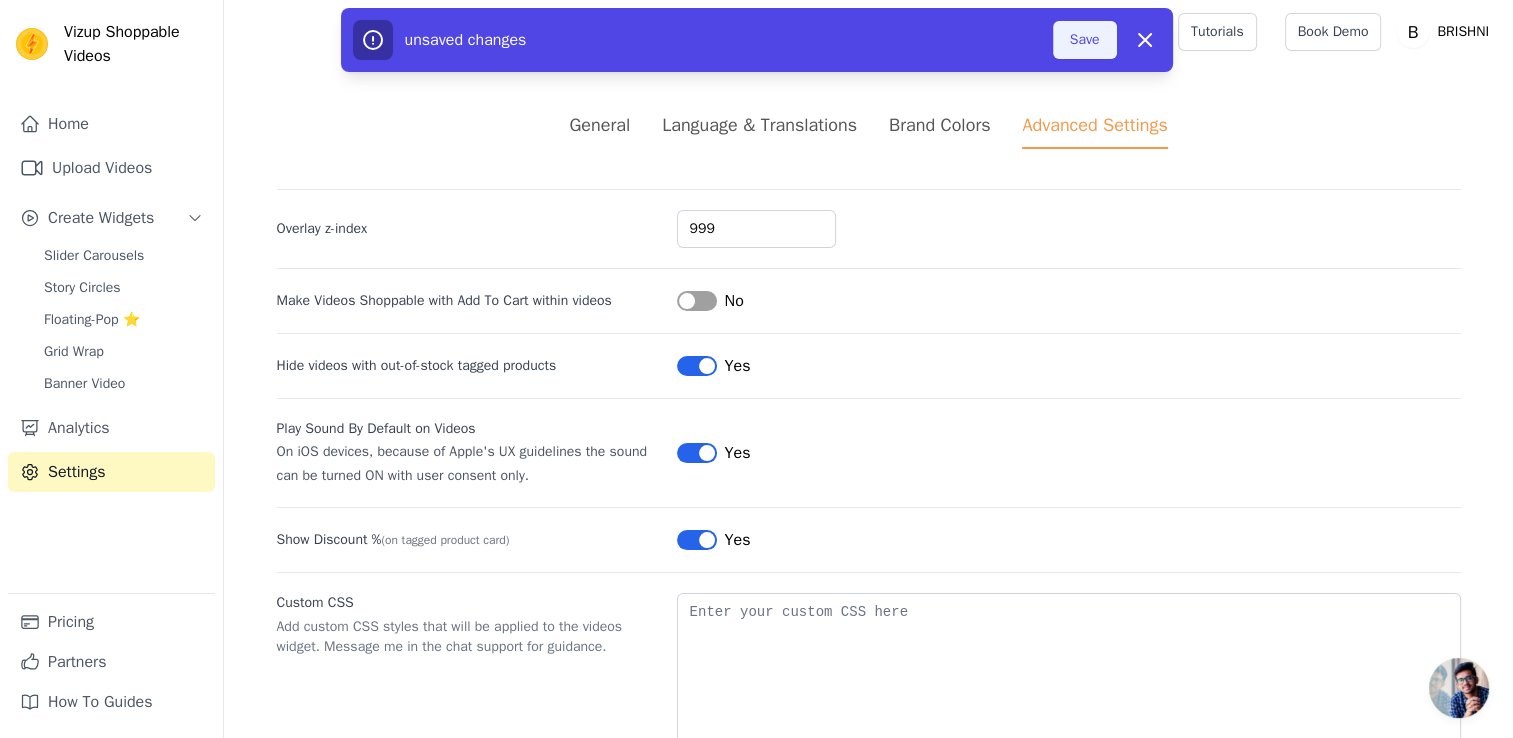 click on "Save" at bounding box center [1085, 40] 